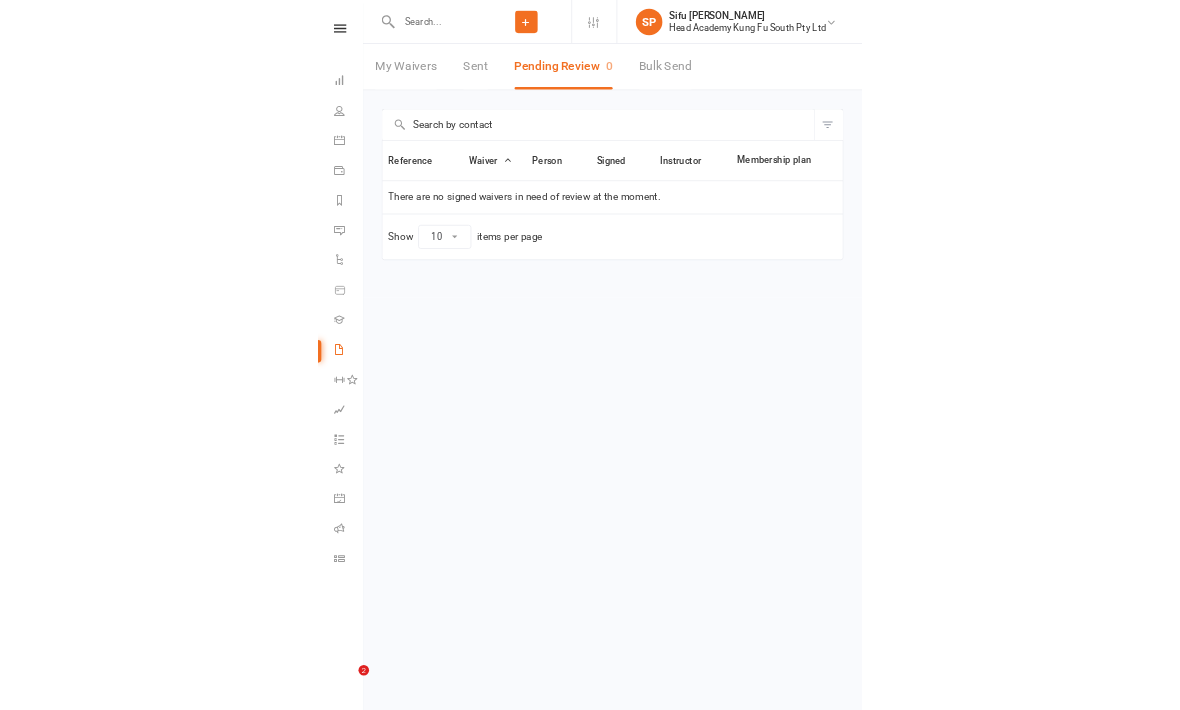 scroll, scrollTop: 0, scrollLeft: 0, axis: both 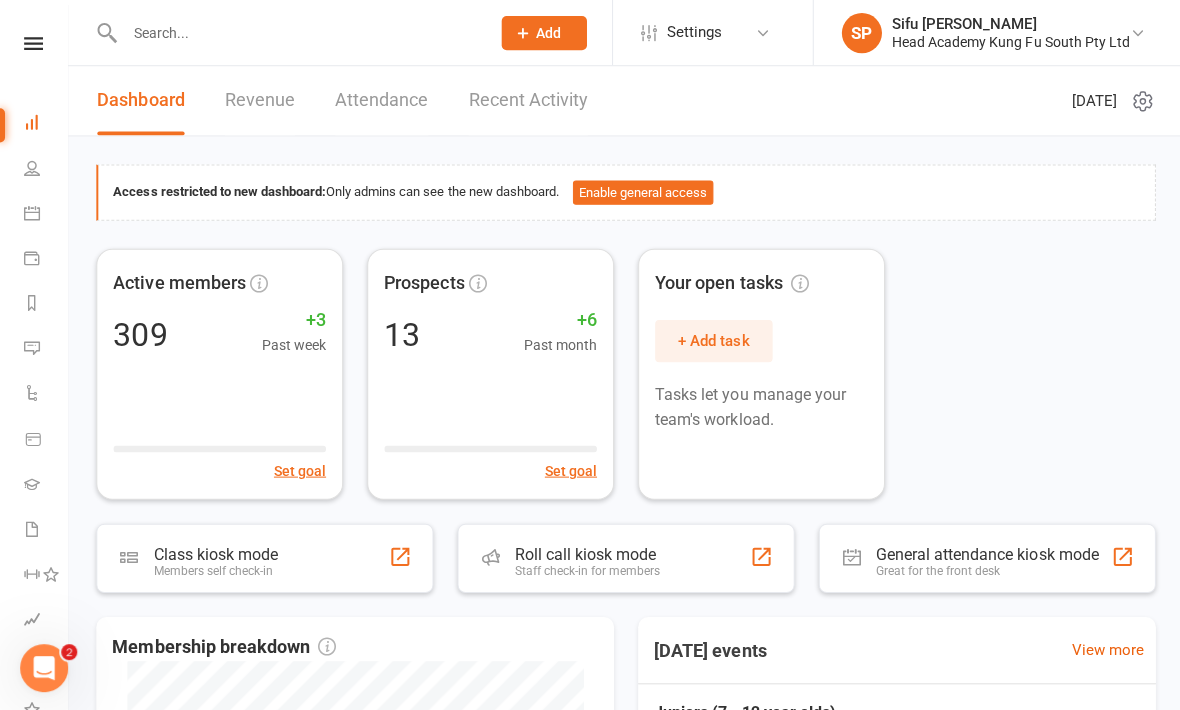 click at bounding box center (33, 43) 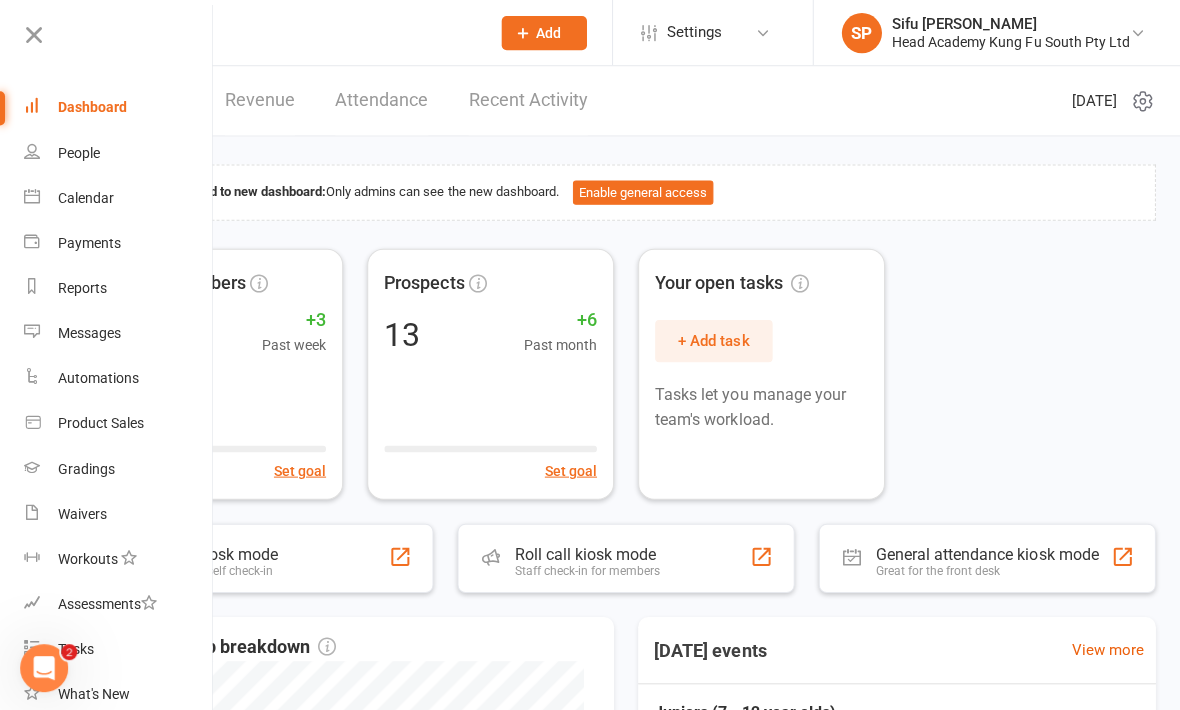click on "Calendar" at bounding box center (118, 197) 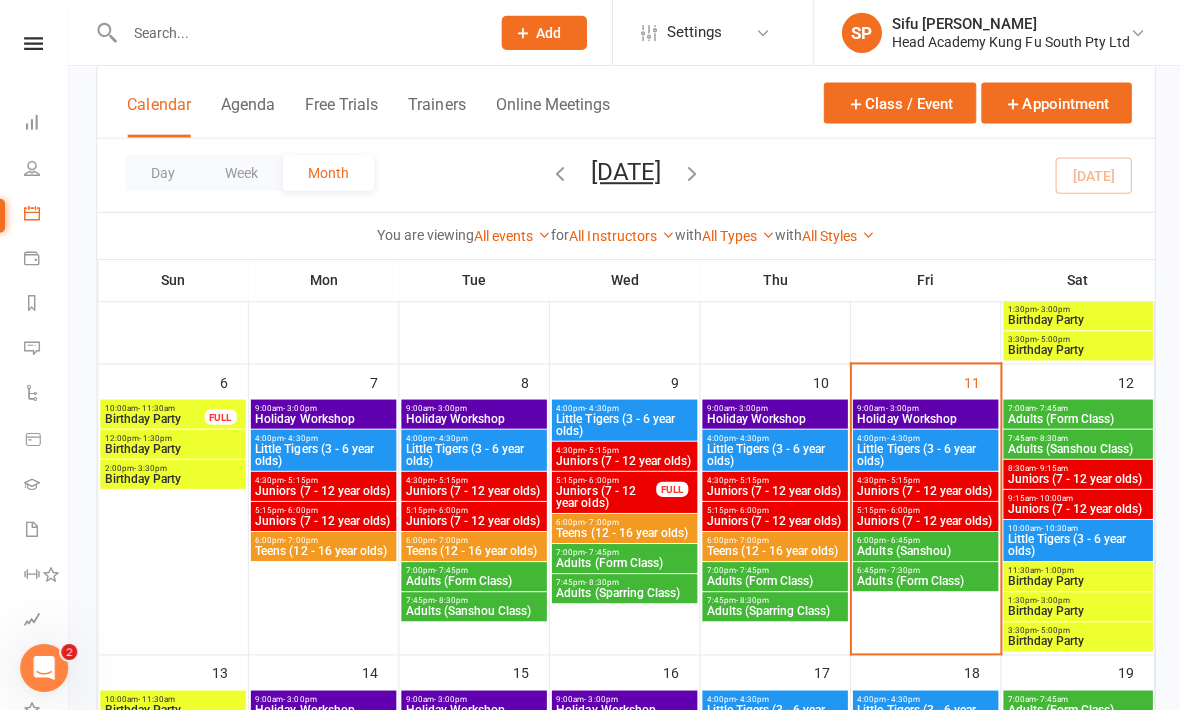 scroll, scrollTop: 343, scrollLeft: 0, axis: vertical 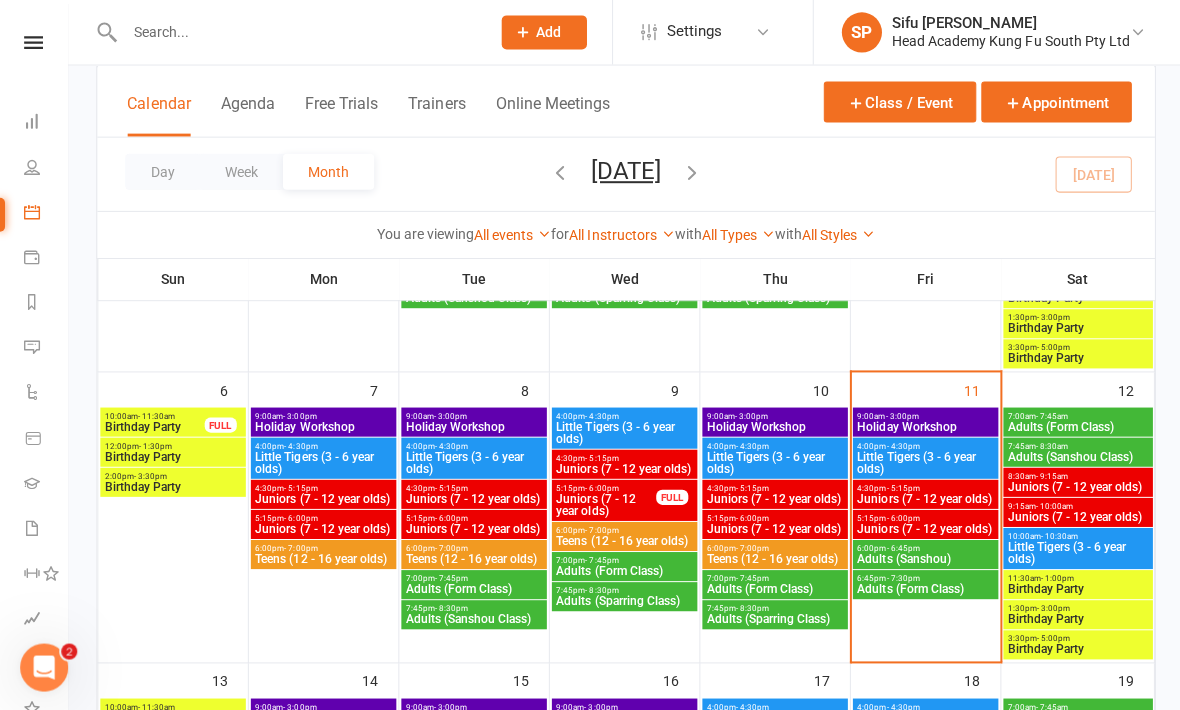 click on "Juniors (7 - 12 year olds)" at bounding box center [922, 498] 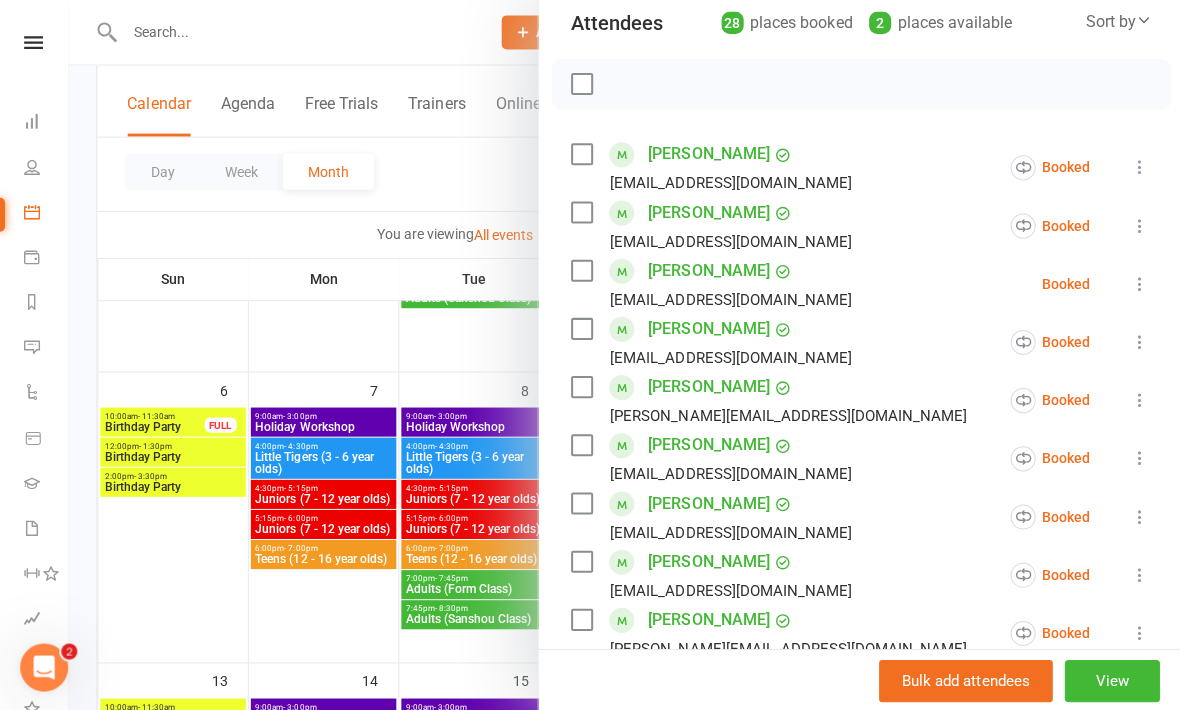 scroll, scrollTop: 235, scrollLeft: 0, axis: vertical 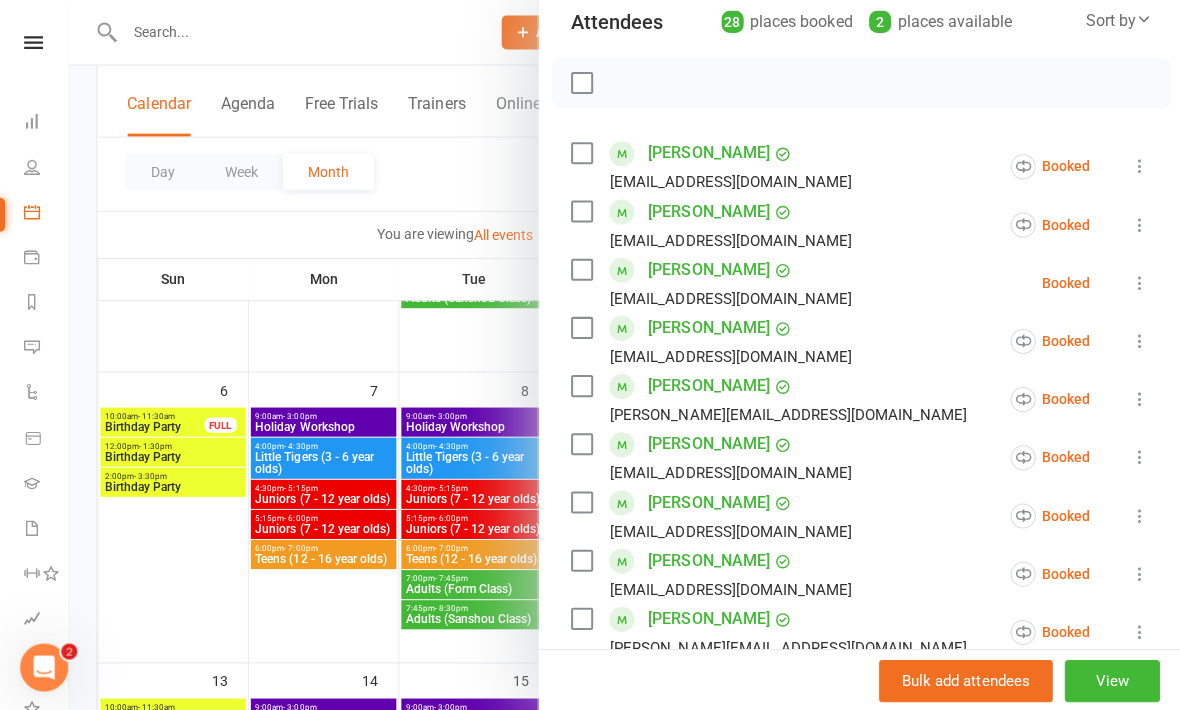 click at bounding box center [579, 269] 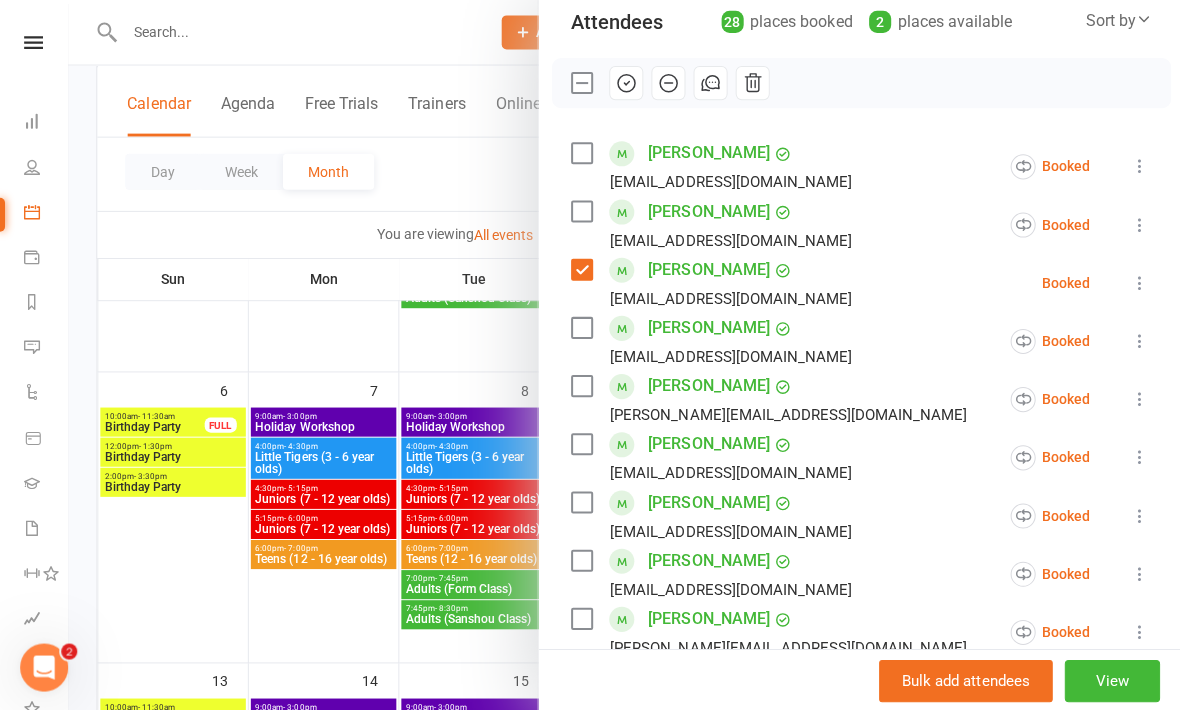 click at bounding box center [579, 327] 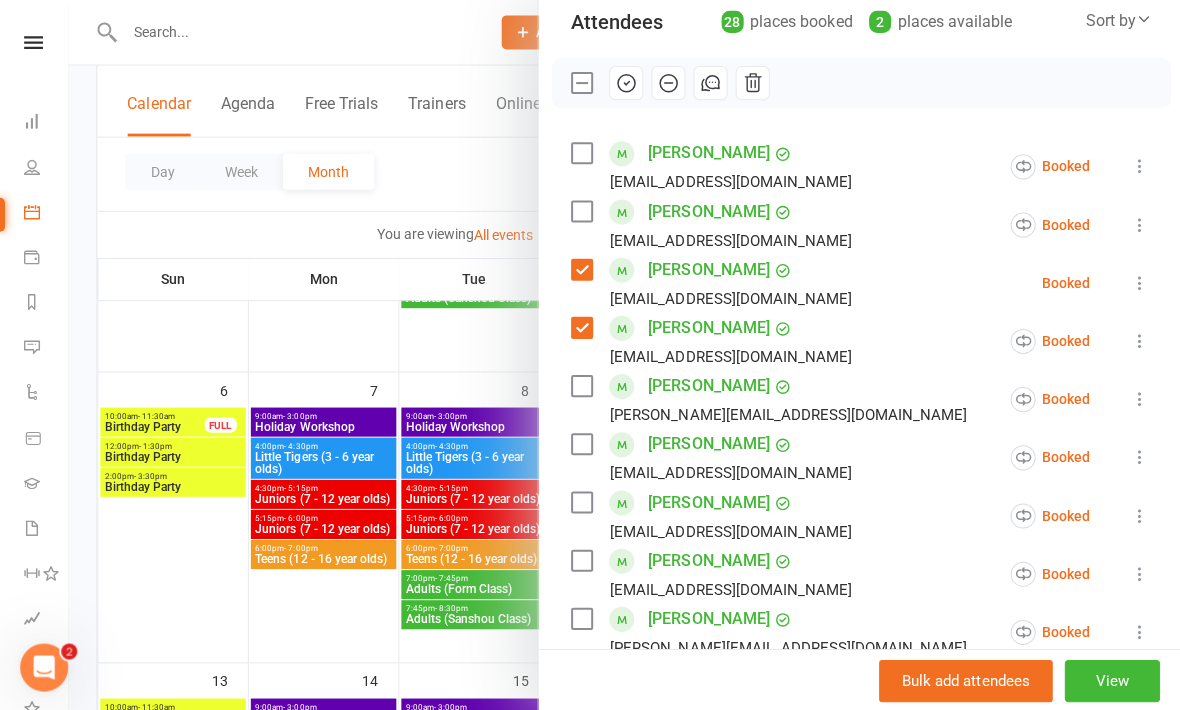 click at bounding box center [579, 385] 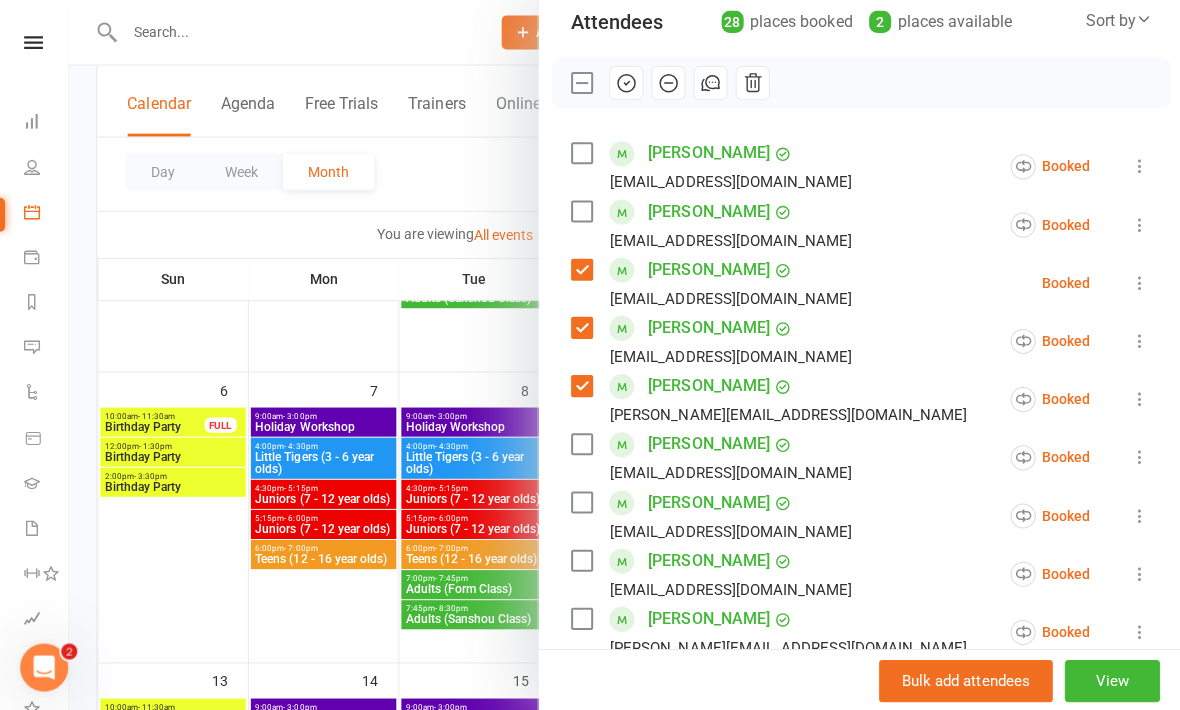 click at bounding box center (579, 385) 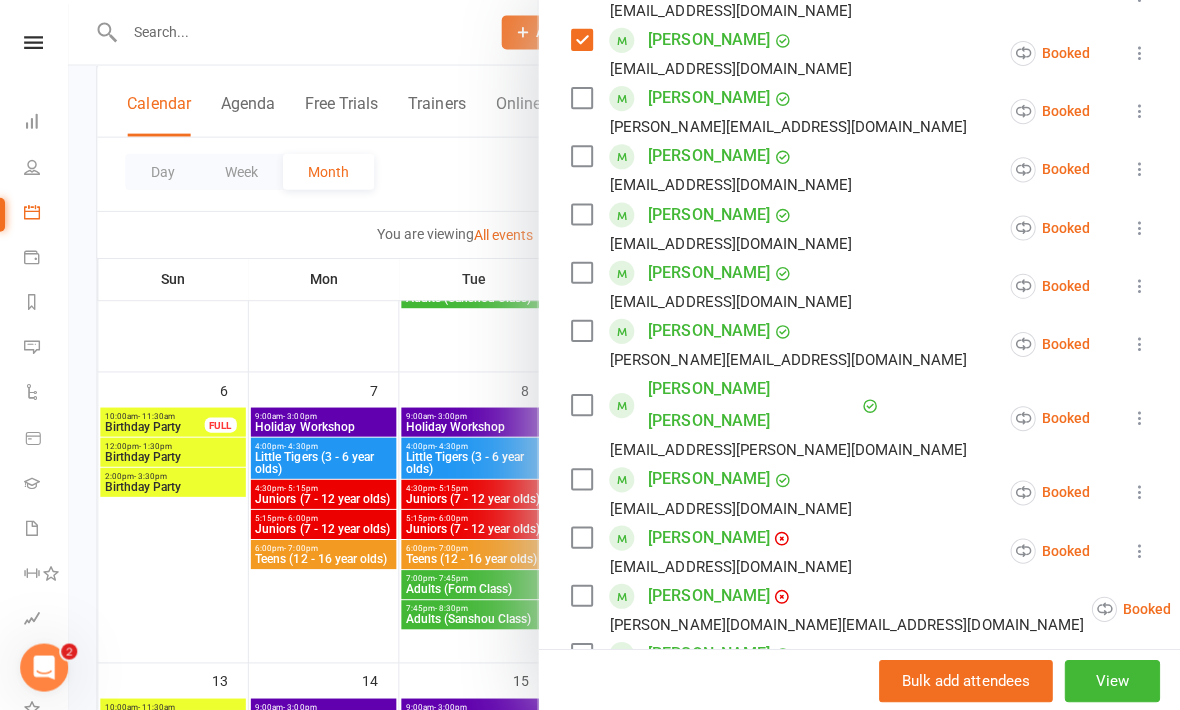 scroll, scrollTop: 537, scrollLeft: 0, axis: vertical 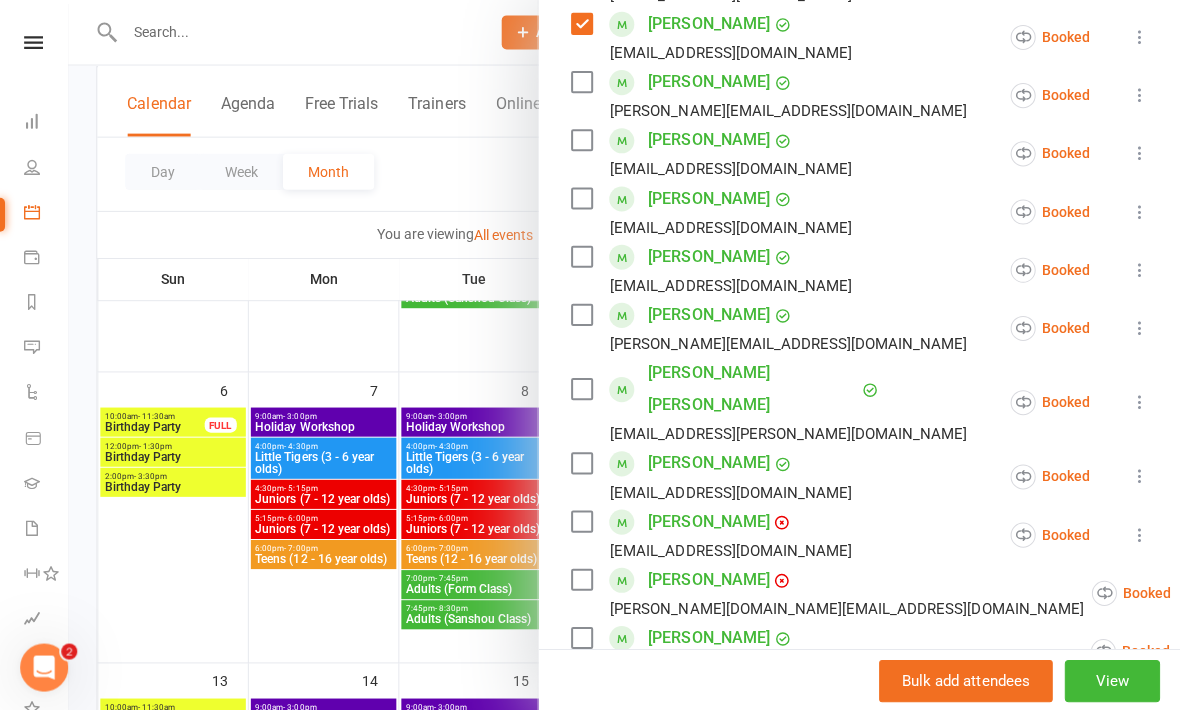 click at bounding box center (579, 389) 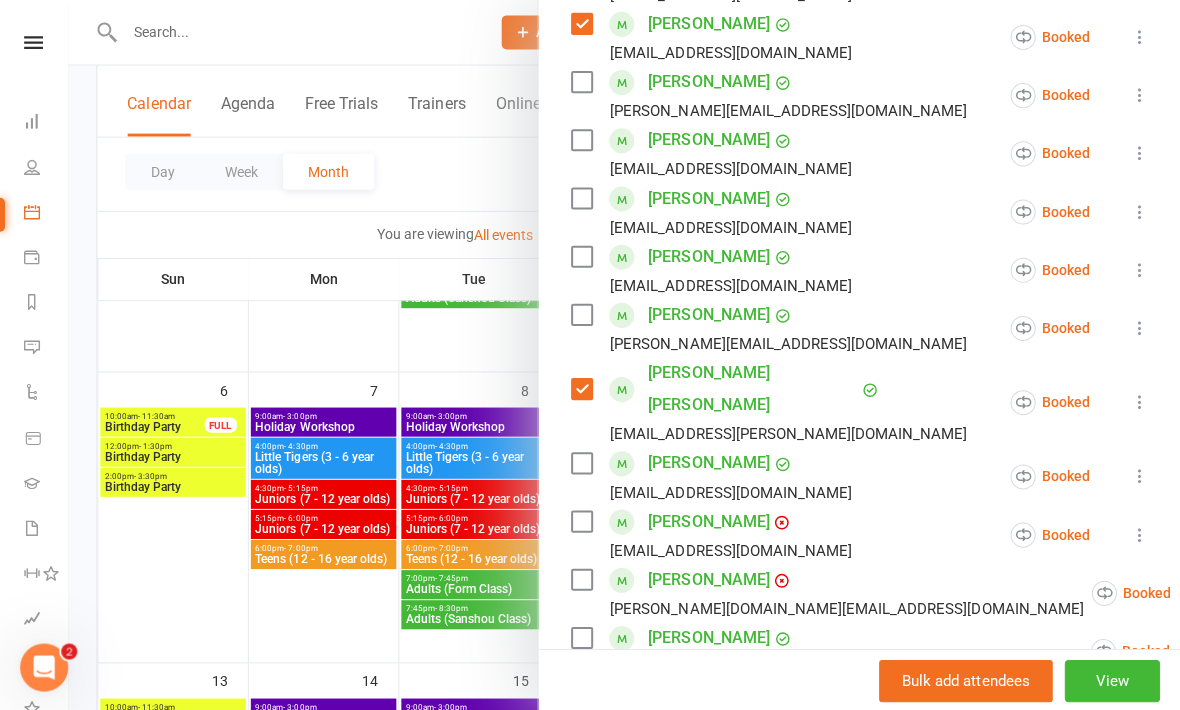 click at bounding box center [579, 463] 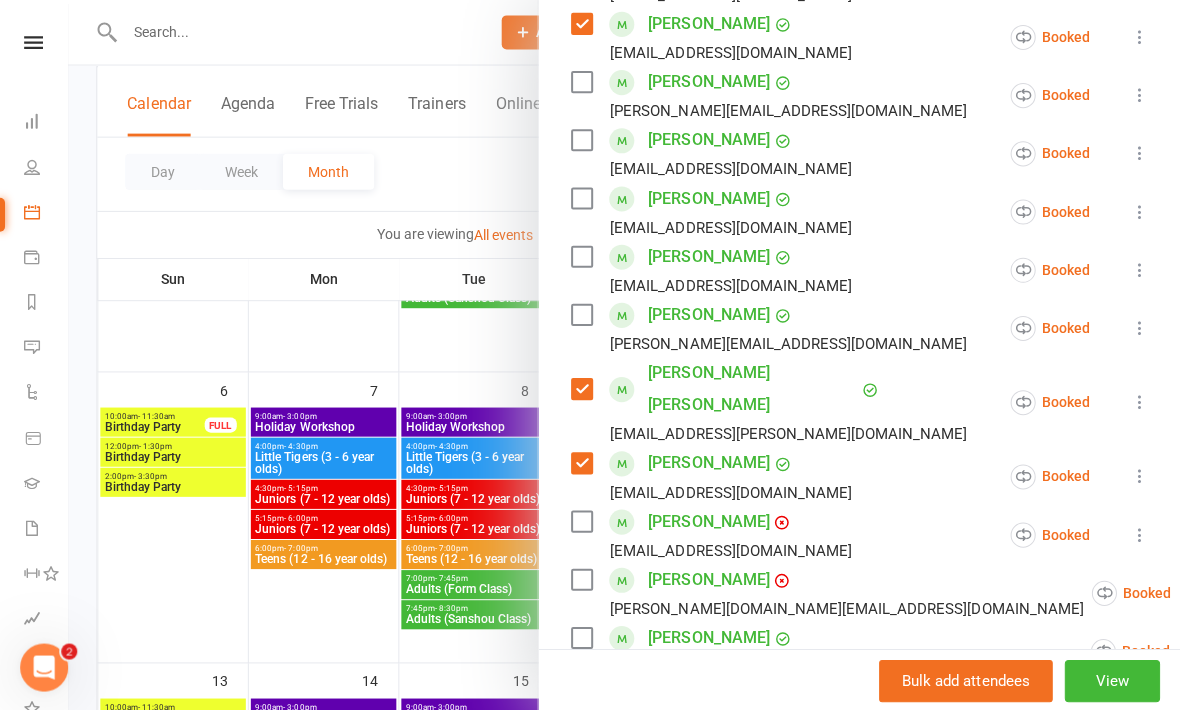 click at bounding box center [579, 521] 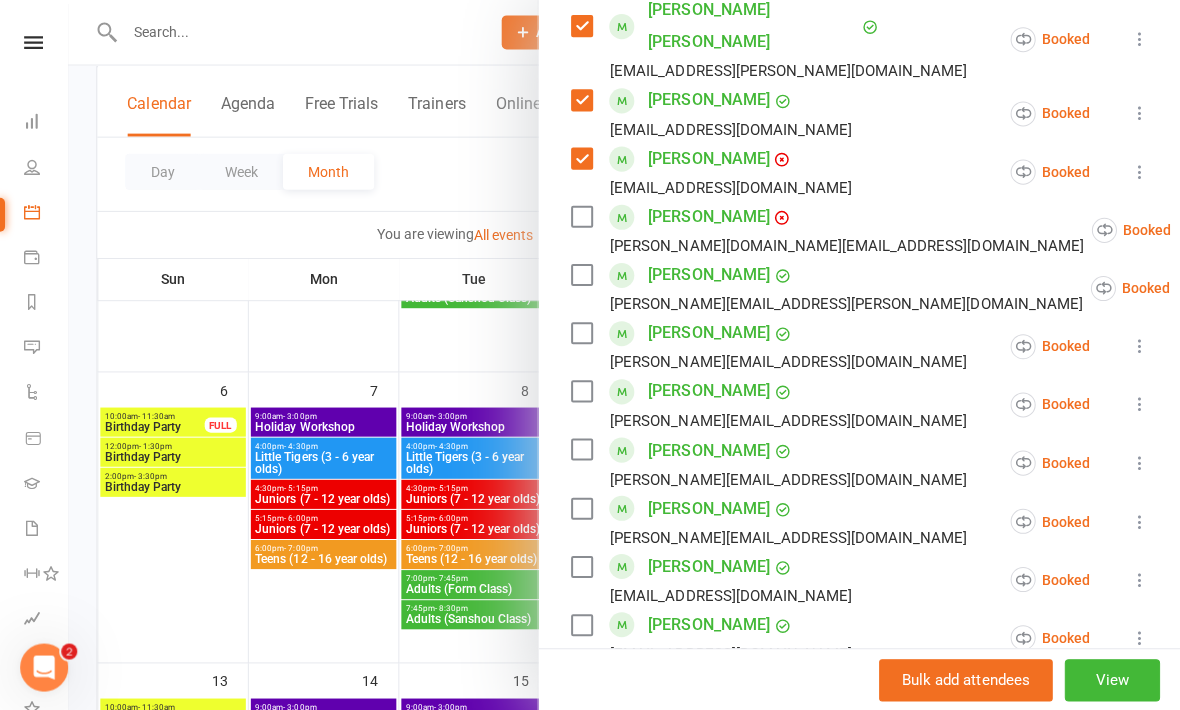 scroll, scrollTop: 900, scrollLeft: 0, axis: vertical 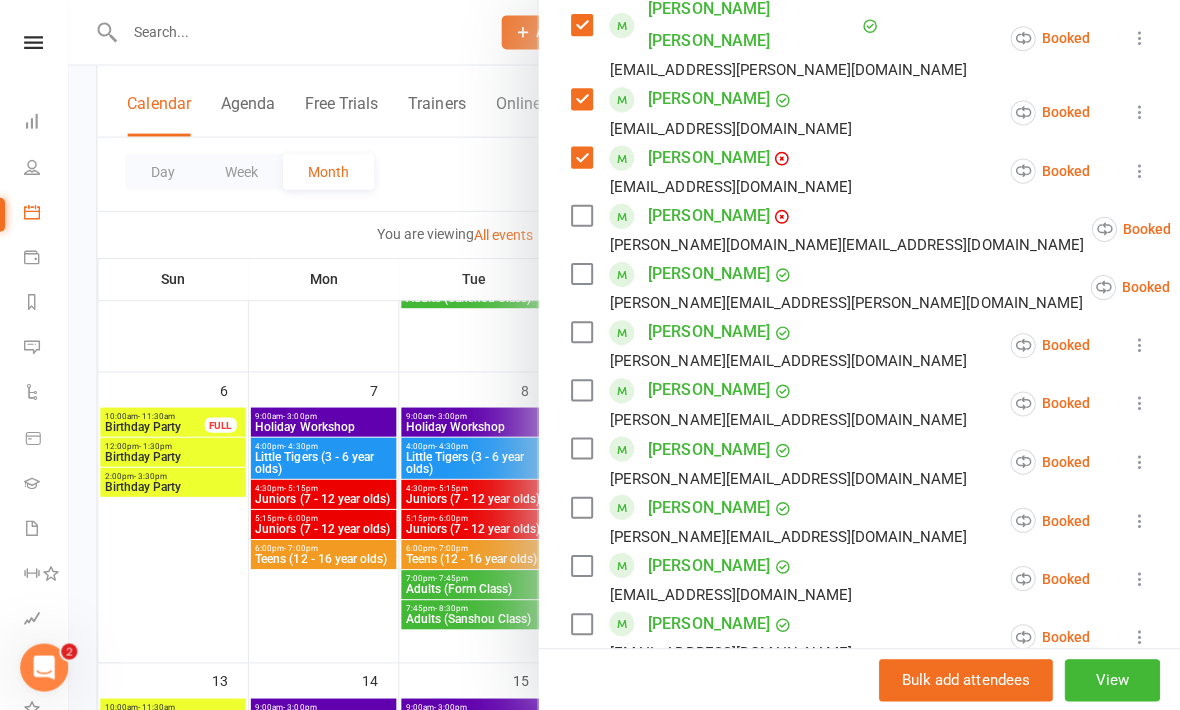 click on "Class kiosk mode  Roll call  4:30 PM - 5:15 PM, Friday, July, 11, 2025 with Sifu Chris Pendergast  at  Engadine  Attendees  28  places booked 2  places available Sort by  Last name  First name  Booking created    Jake Byrne  kyeling248@yahoo.com.au Booked More info  Remove  Check in  Mark absent  Send message  All bookings for series  Deactivate recurring bookings    Charlie Ferreiro  gkemmis@gmail.com Booked More info  Remove  Check in  Mark absent  Send message  All bookings for series  Deactivate recurring bookings    Zoe Foley  rossiwoods@hotmail.com Booked More info  Remove  Check in  Mark absent  Send message  Enable recurring bookings  All bookings for series    Lachlan Garcia  rxtagarcia@gmail.com Booked More info  Remove  Check in  Mark absent  Send message  All bookings for series  Deactivate recurring bookings    James Hair  marisa.vaneijk@gmail.com Booked More info  Remove  Check in  Mark absent  Send message  All bookings for series  Deactivate recurring bookings    Harry Hancock  Booked Remove" at bounding box center [858, 336] 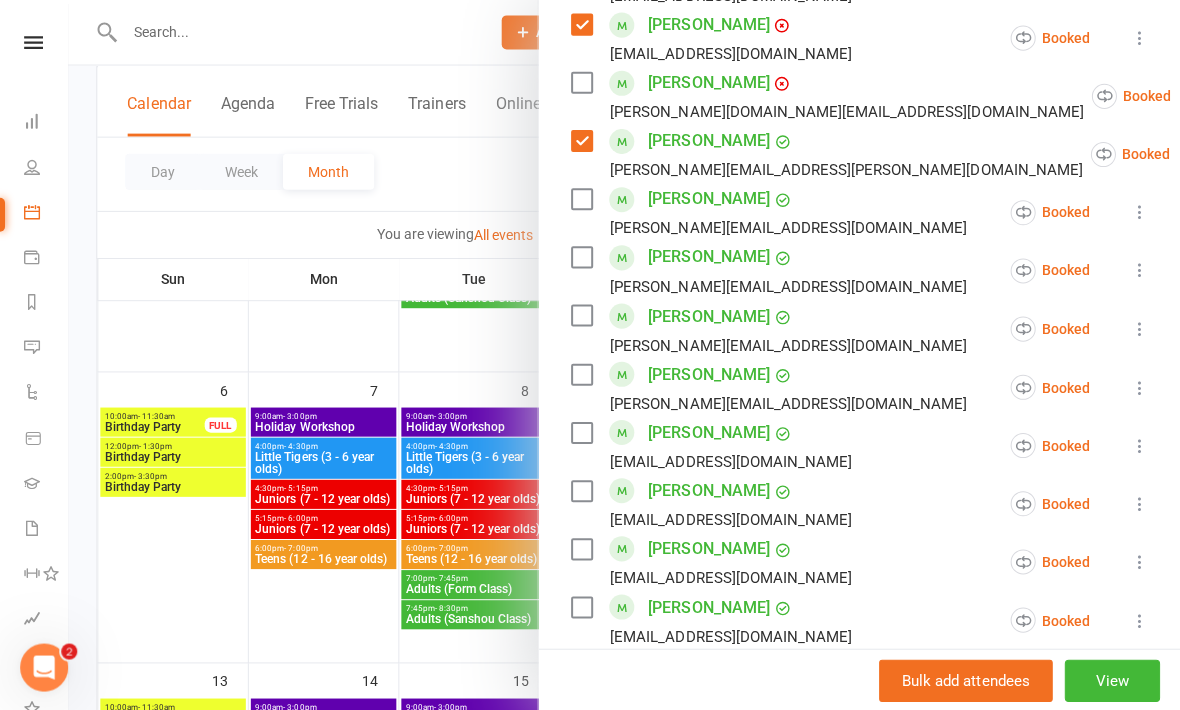 scroll, scrollTop: 1048, scrollLeft: 0, axis: vertical 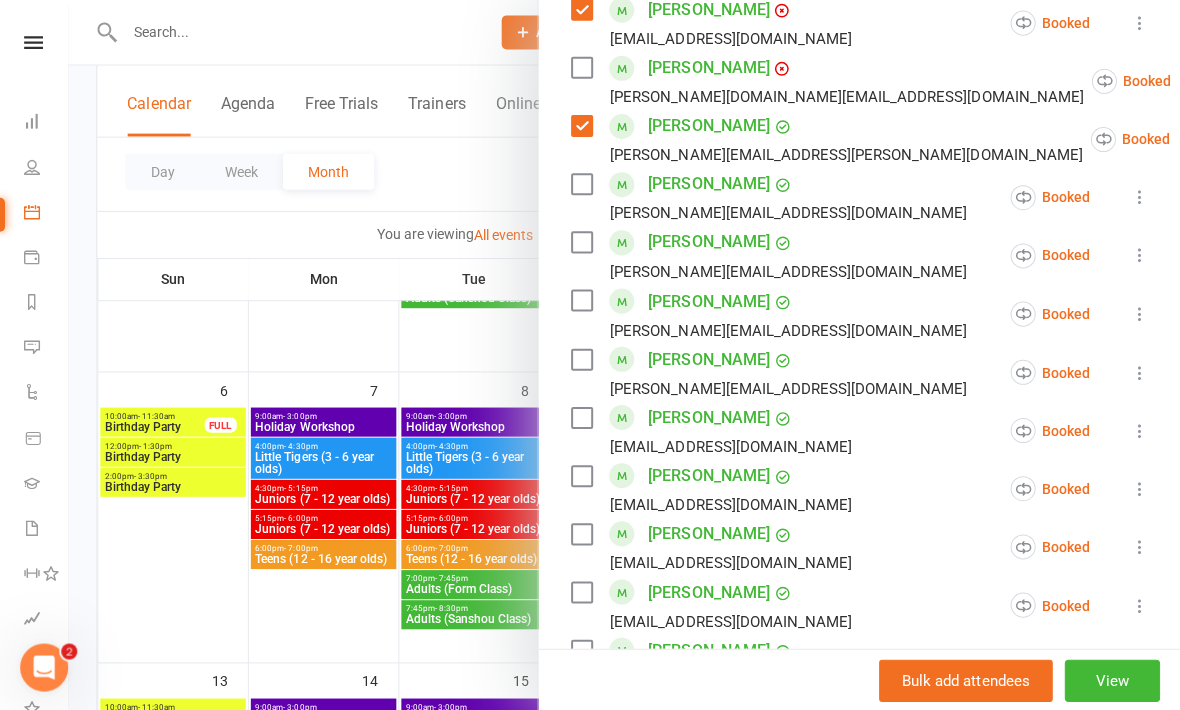 click at bounding box center (579, 359) 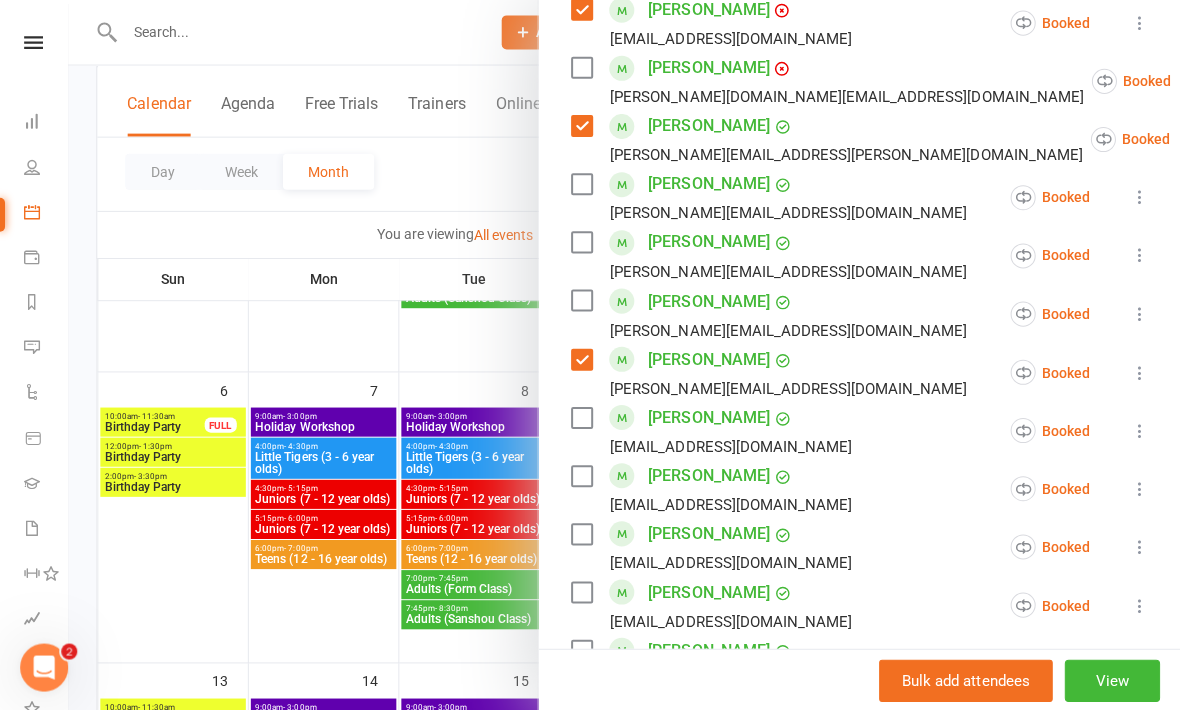click at bounding box center (579, 417) 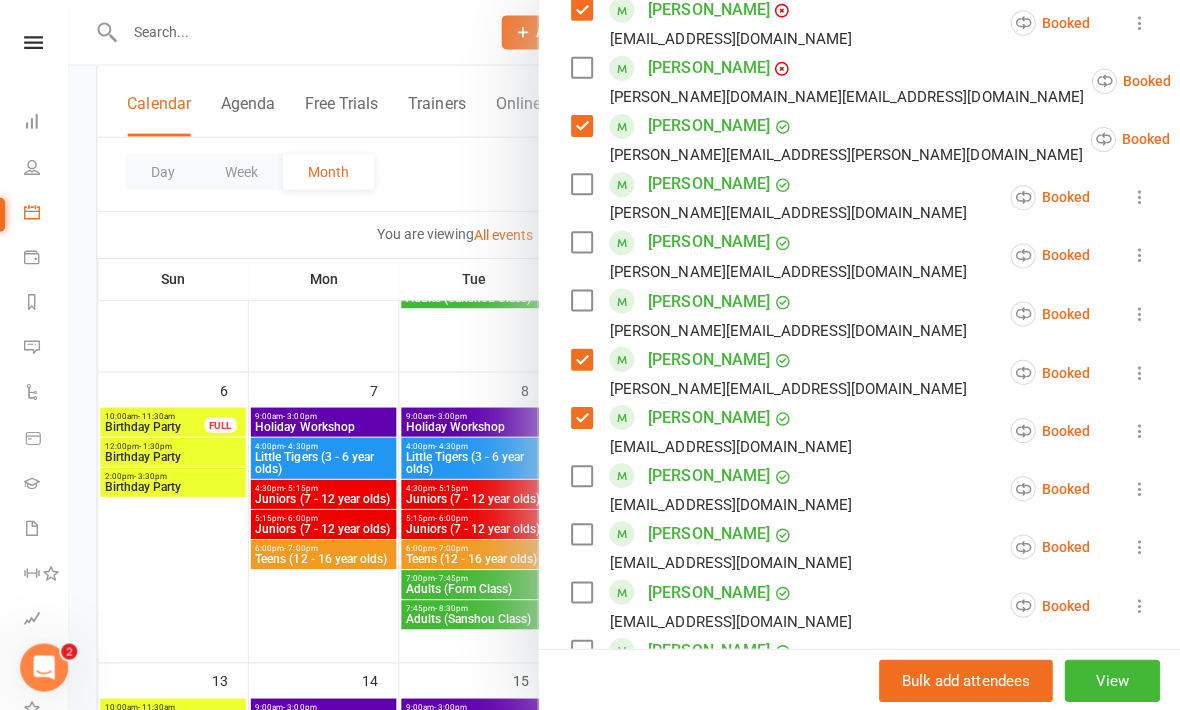 click at bounding box center [579, 475] 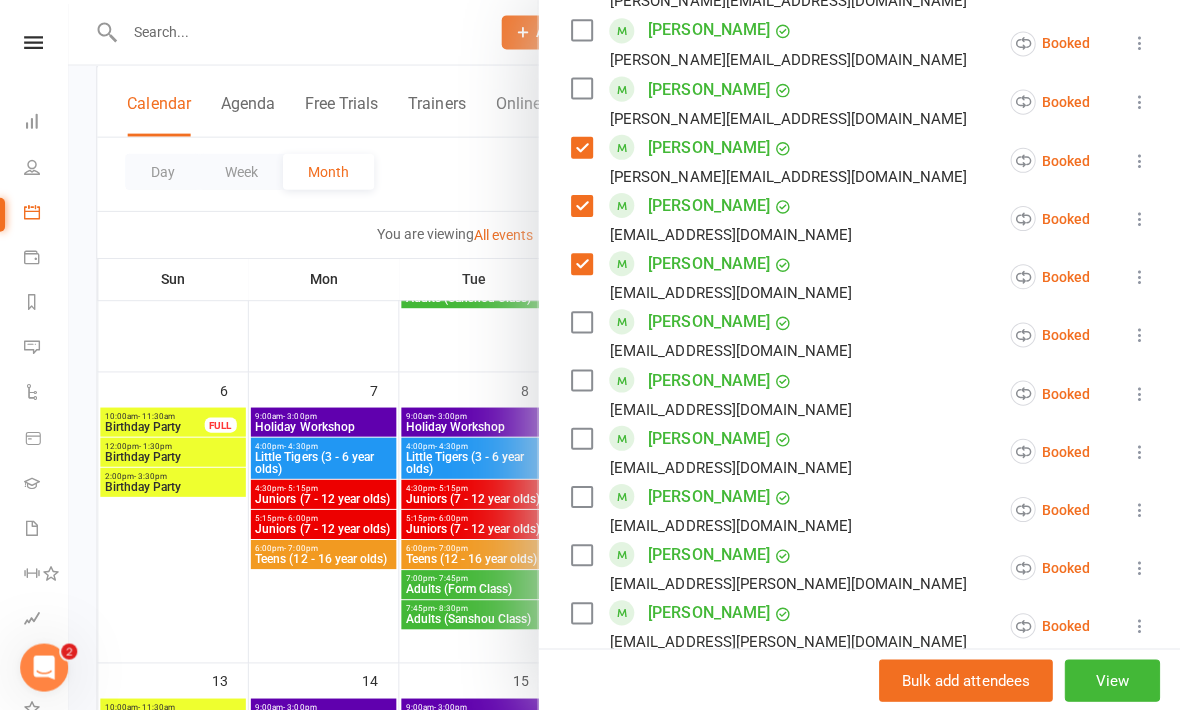 scroll, scrollTop: 1265, scrollLeft: 0, axis: vertical 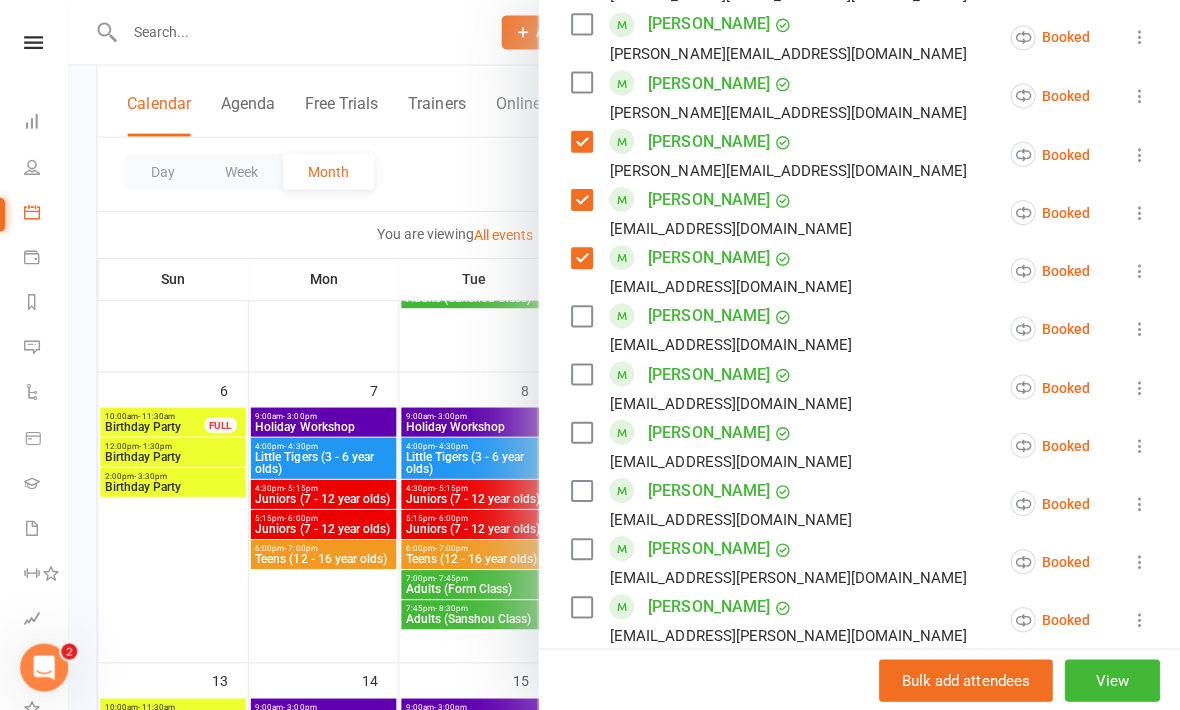click at bounding box center [579, 490] 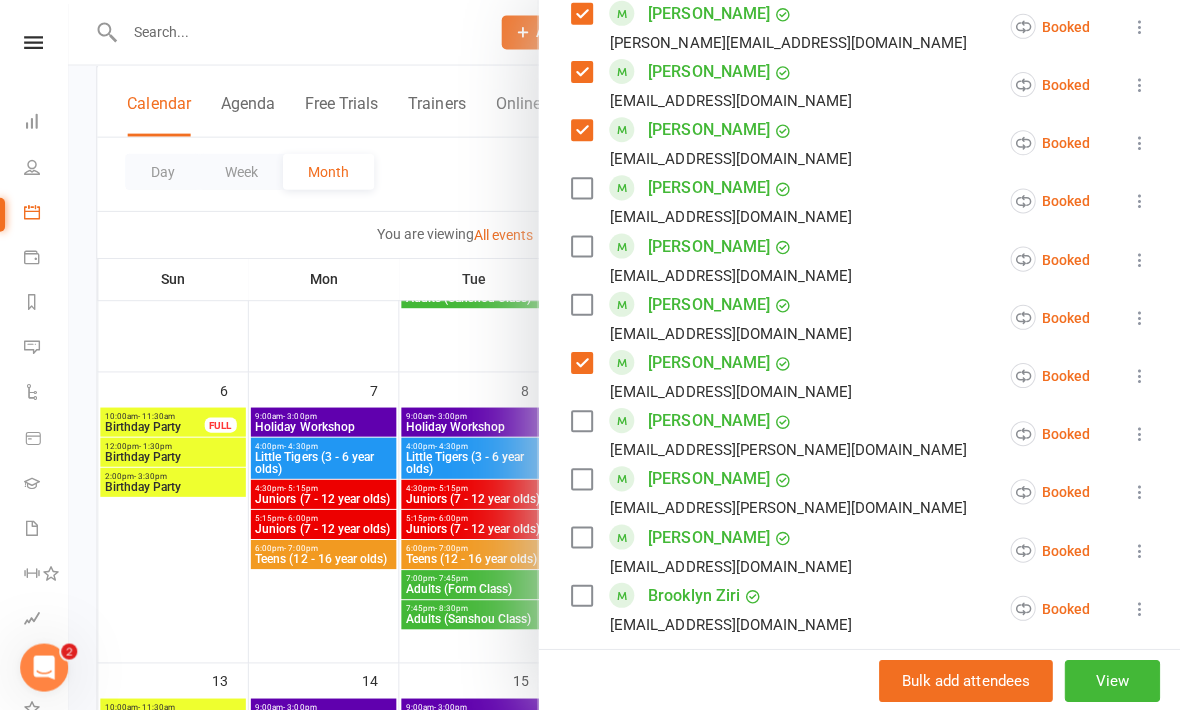 scroll, scrollTop: 1400, scrollLeft: 0, axis: vertical 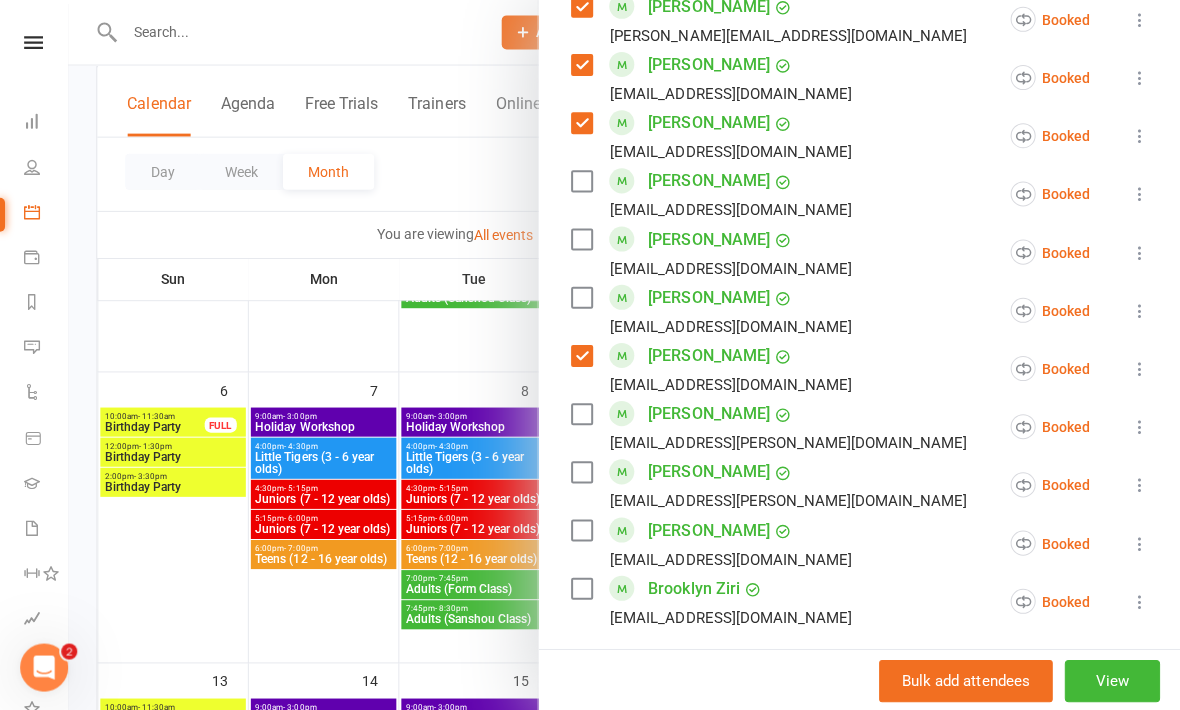 click at bounding box center (579, 529) 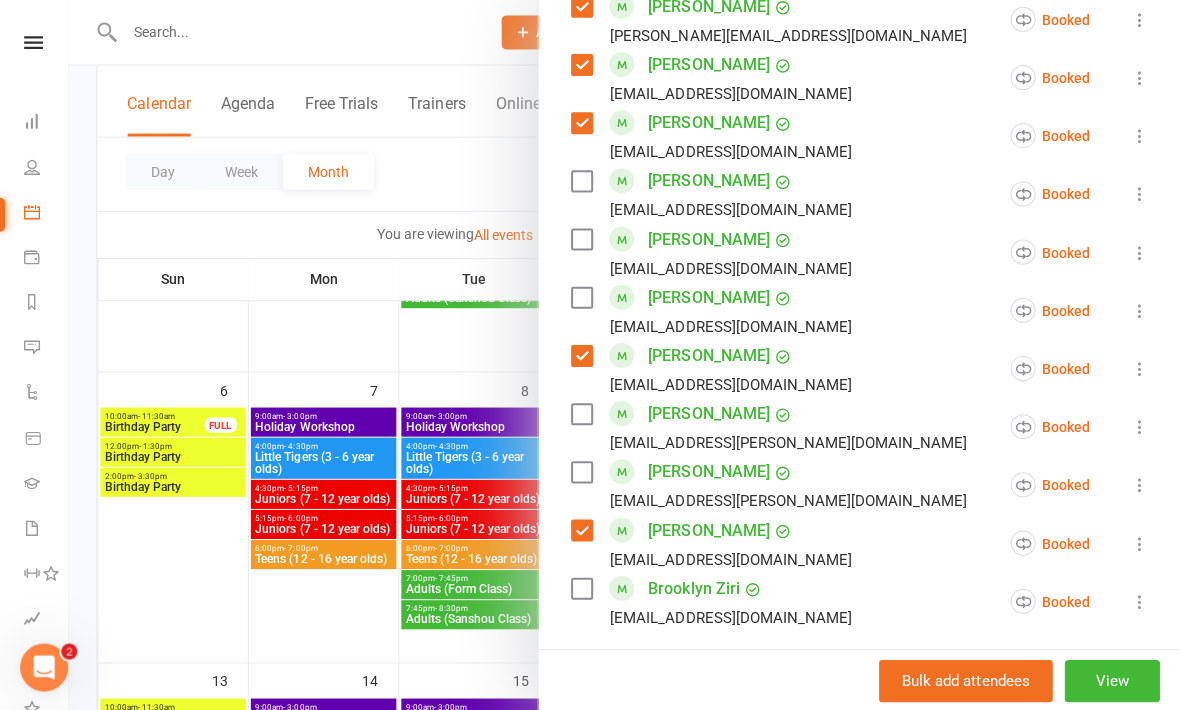 click at bounding box center [579, 587] 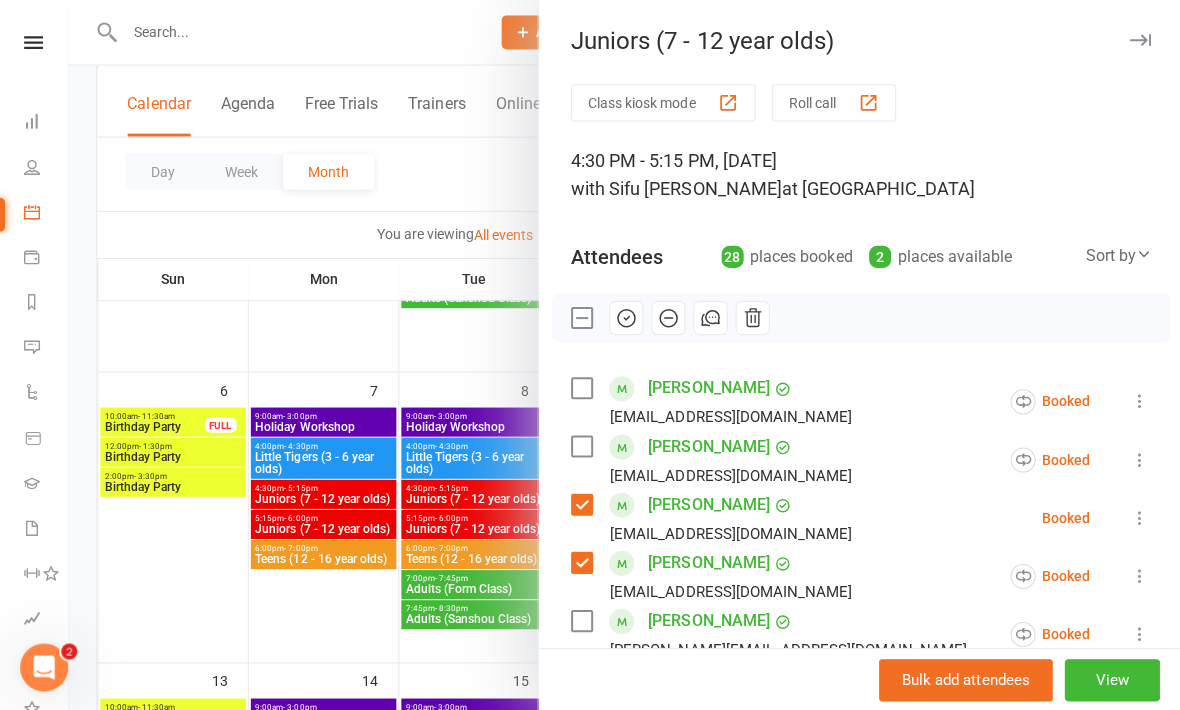 scroll, scrollTop: 0, scrollLeft: 0, axis: both 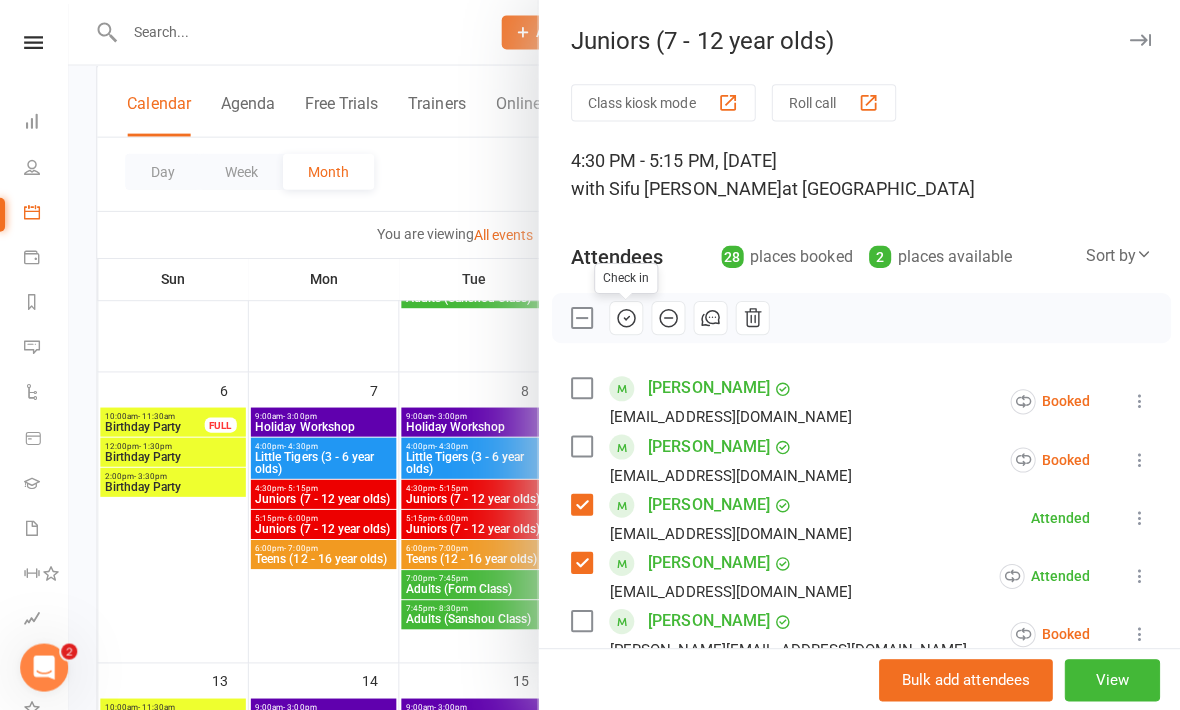 click at bounding box center [624, 355] 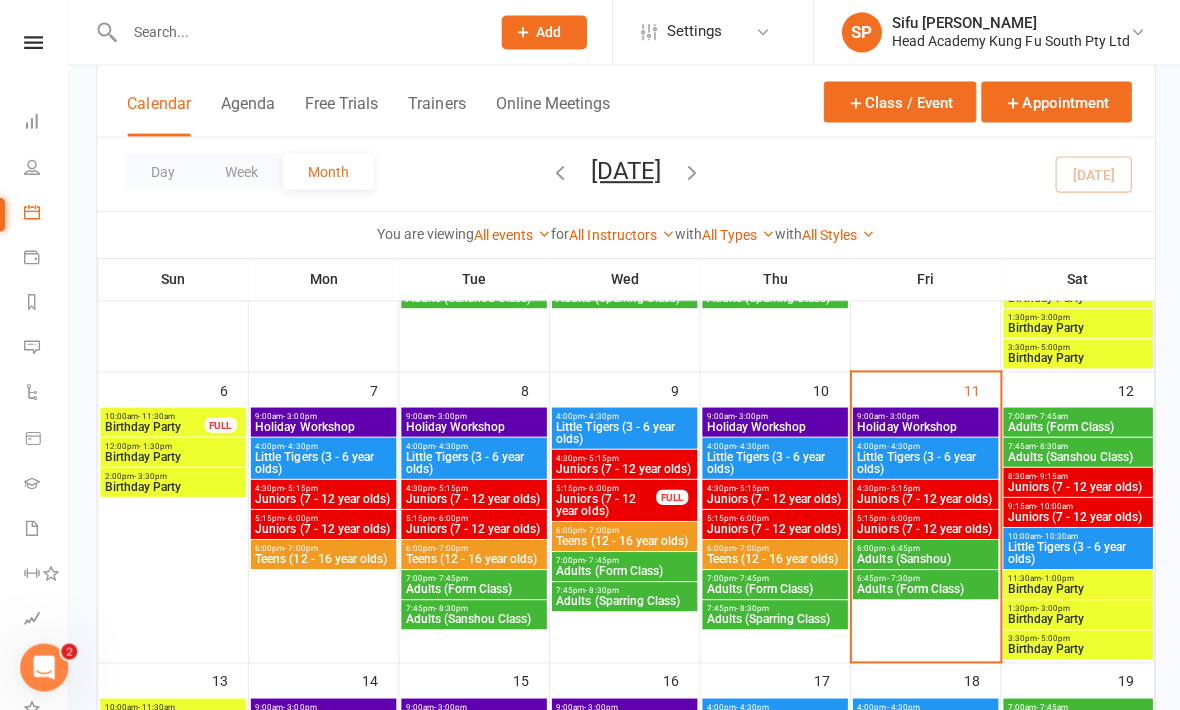 click on "Juniors (7 - 12 year olds)" at bounding box center [922, 528] 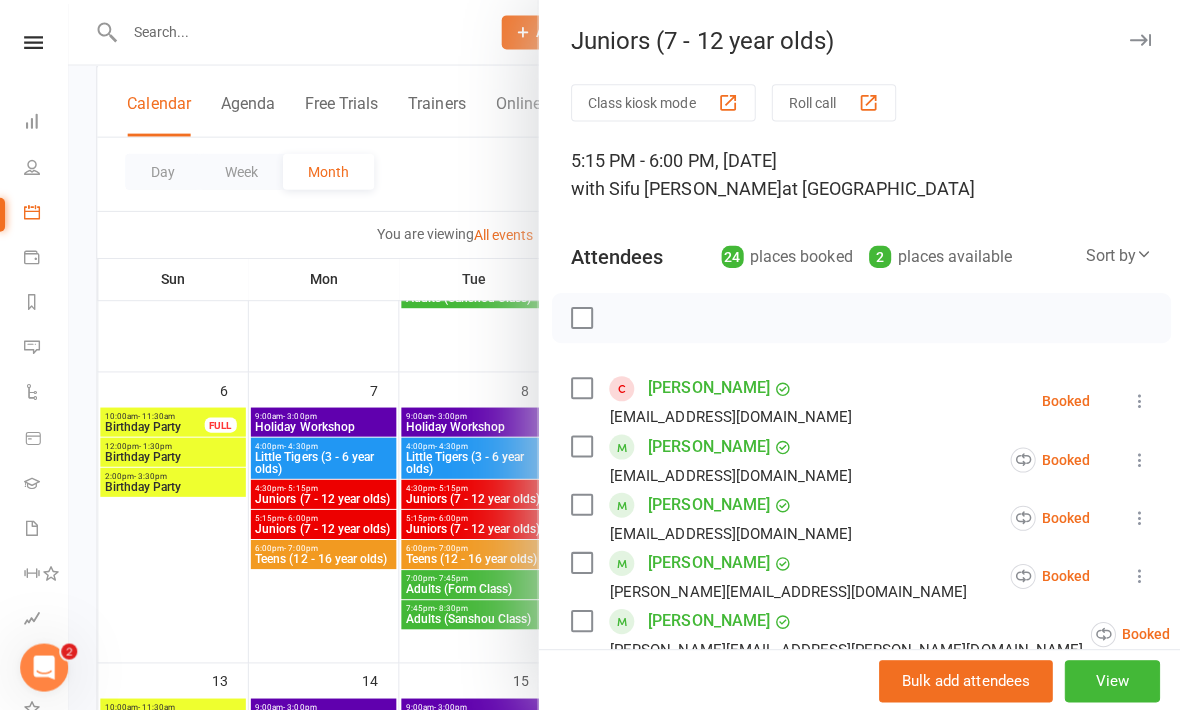 click at bounding box center [1136, 401] 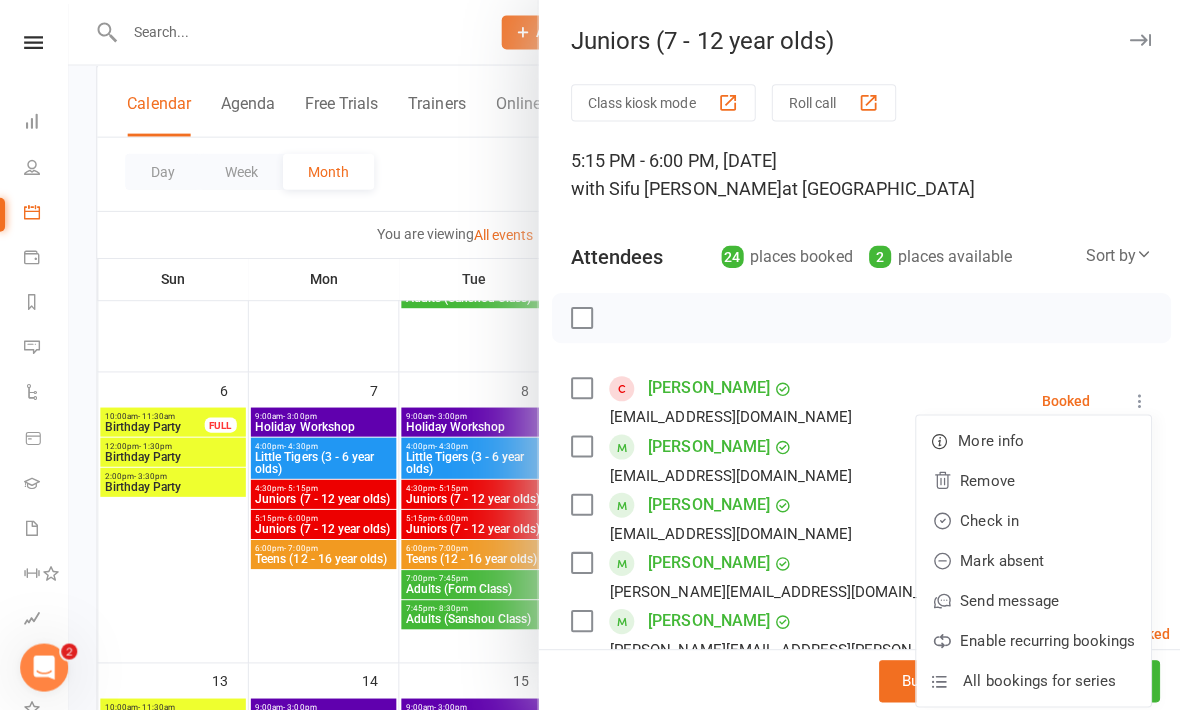 click on "Remove" at bounding box center [1030, 480] 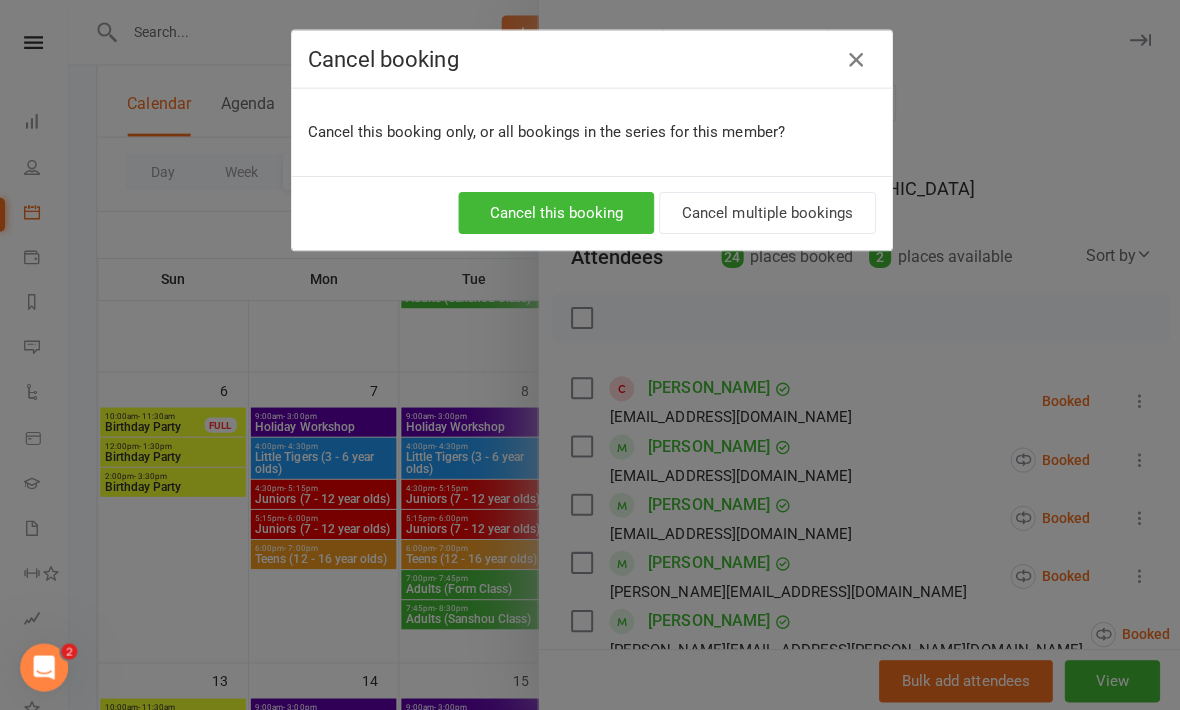 click on "Cancel multiple bookings" at bounding box center [765, 213] 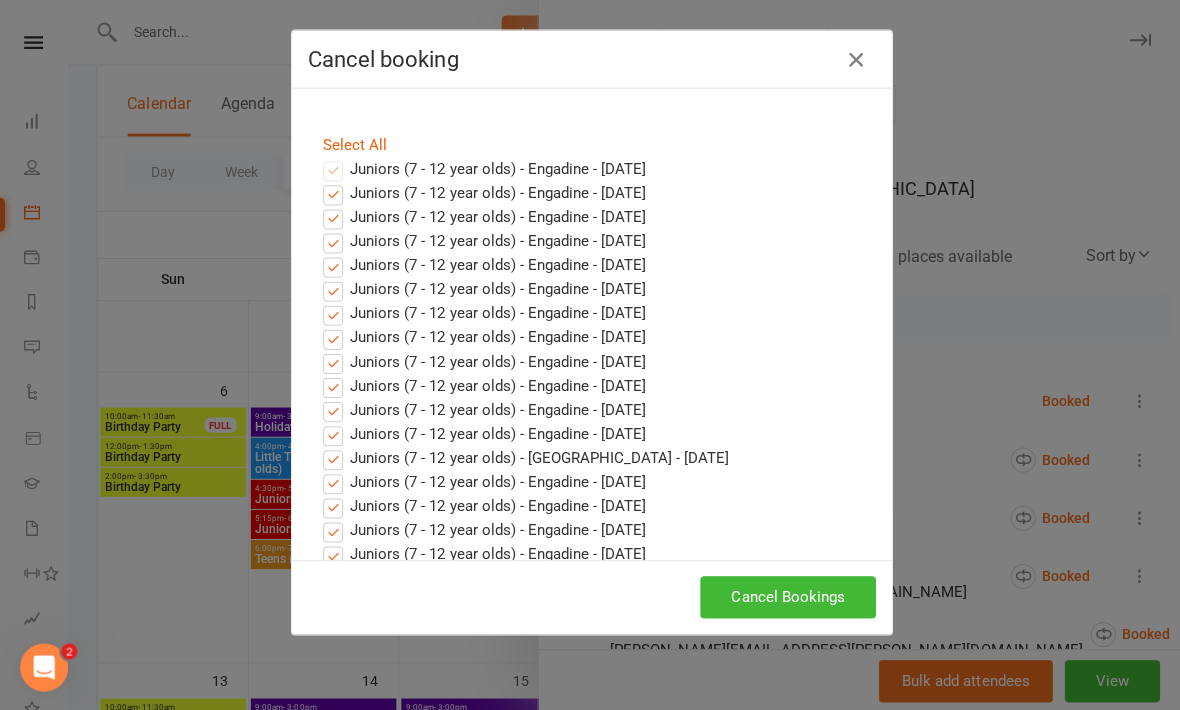 click on "Cancel Bookings" at bounding box center (785, 596) 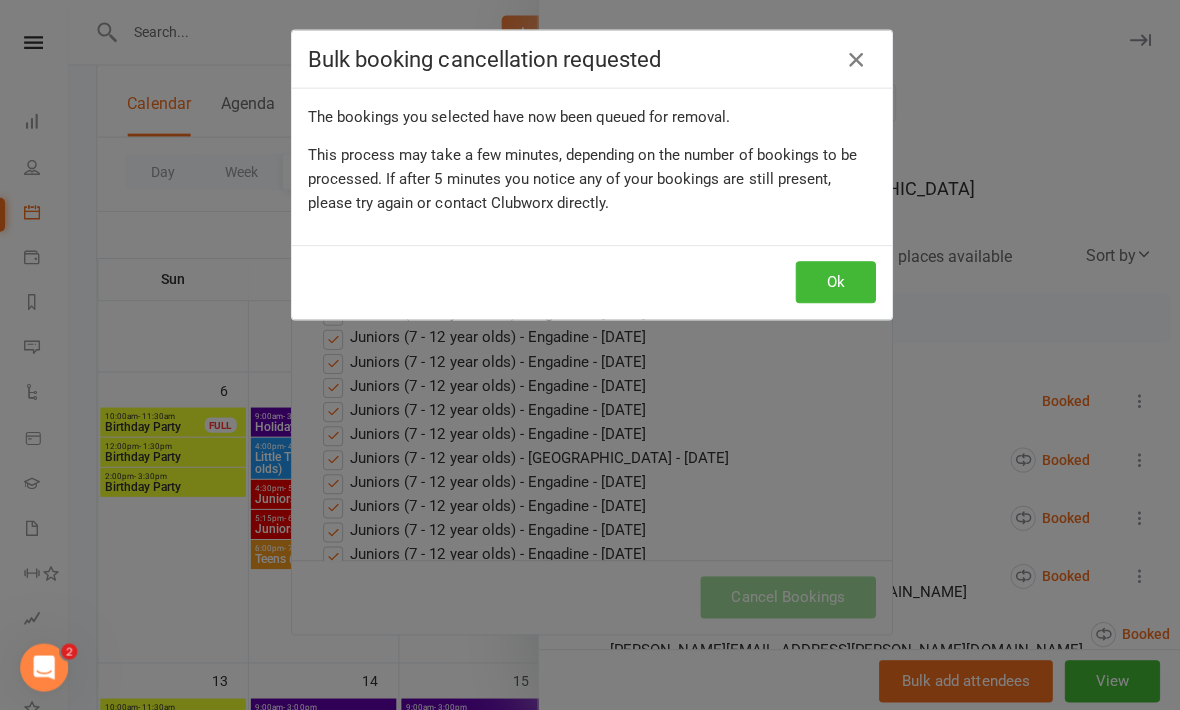 click on "Ok" at bounding box center [833, 282] 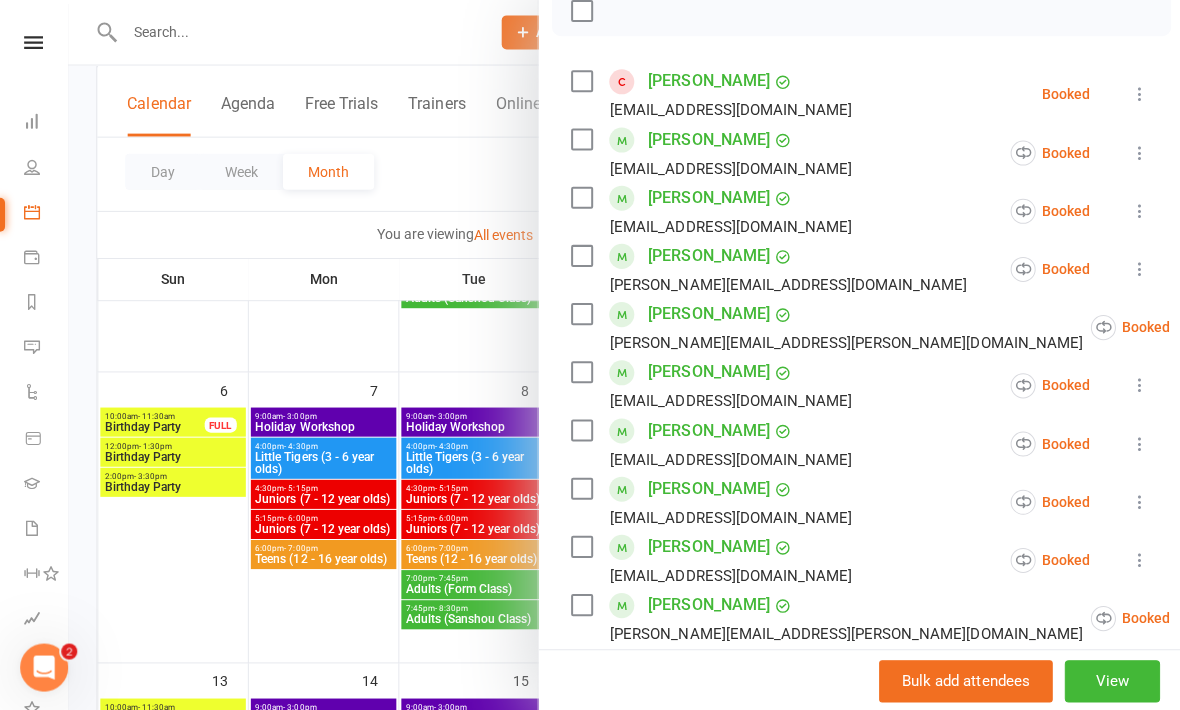 scroll, scrollTop: 317, scrollLeft: 0, axis: vertical 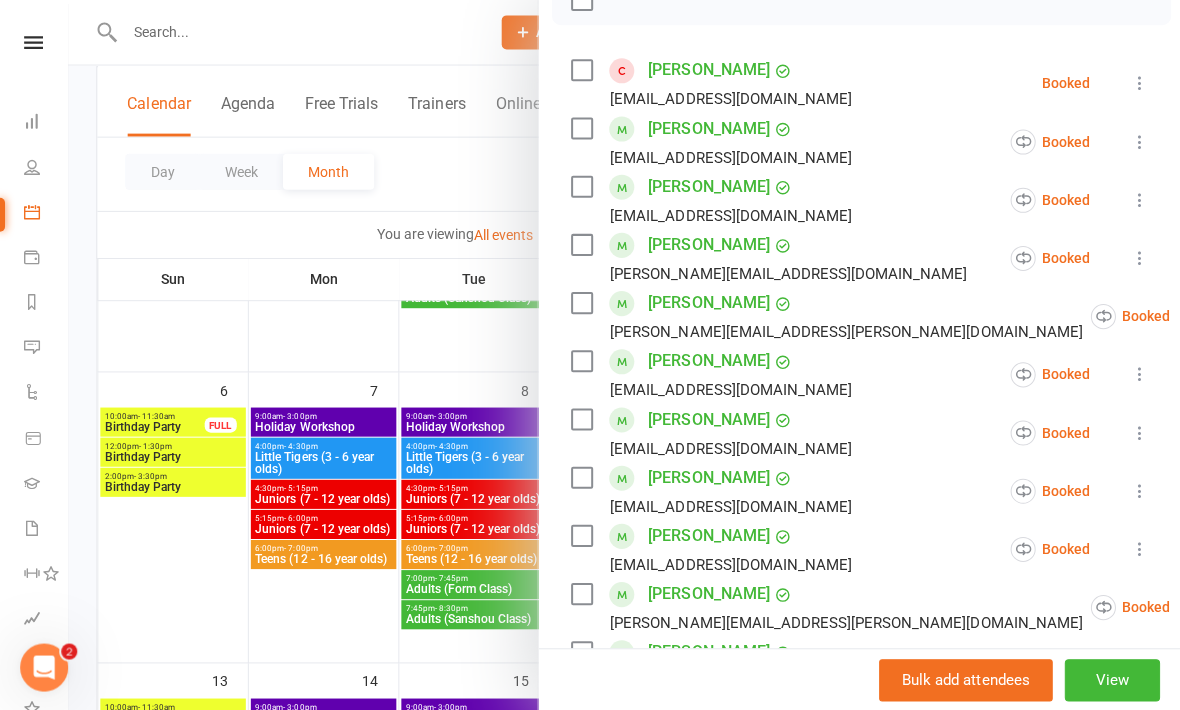 click on "Class kiosk mode  Roll call  5:15 PM - 6:00 PM, Friday, July, 11, 2025 with Sifu Chris Pendergast  at  Engadine  Attendees  24  places booked 2  places available Sort by  Last name  First name  Booking created    Oliver Bailey  jac_nta@hotmail.com Booked More info  Remove  Check in  Mark absent  Send message  Enable recurring bookings  All bookings for series    Blake Blume  nblume@hotmail.com Booked More info  Remove  Check in  Mark absent  Send message  All bookings for series  Deactivate recurring bookings    Isaac Blume  nblume@hotmail.com Booked More info  Remove  Check in  Mark absent  Send message  All bookings for series  Deactivate recurring bookings    Alyssa Bouquet  katrina.bouquet19@gmail.com Booked More info  Remove  Check in  Mark absent  Send message  All bookings for series  Deactivate recurring bookings    Zachariah Brett  david.l.brett@gmail.com Booked More info  Remove  Check in  Mark absent  Send message  All bookings for series  Deactivate recurring bookings    Arthur Carvalho  Booked" at bounding box center [858, 787] 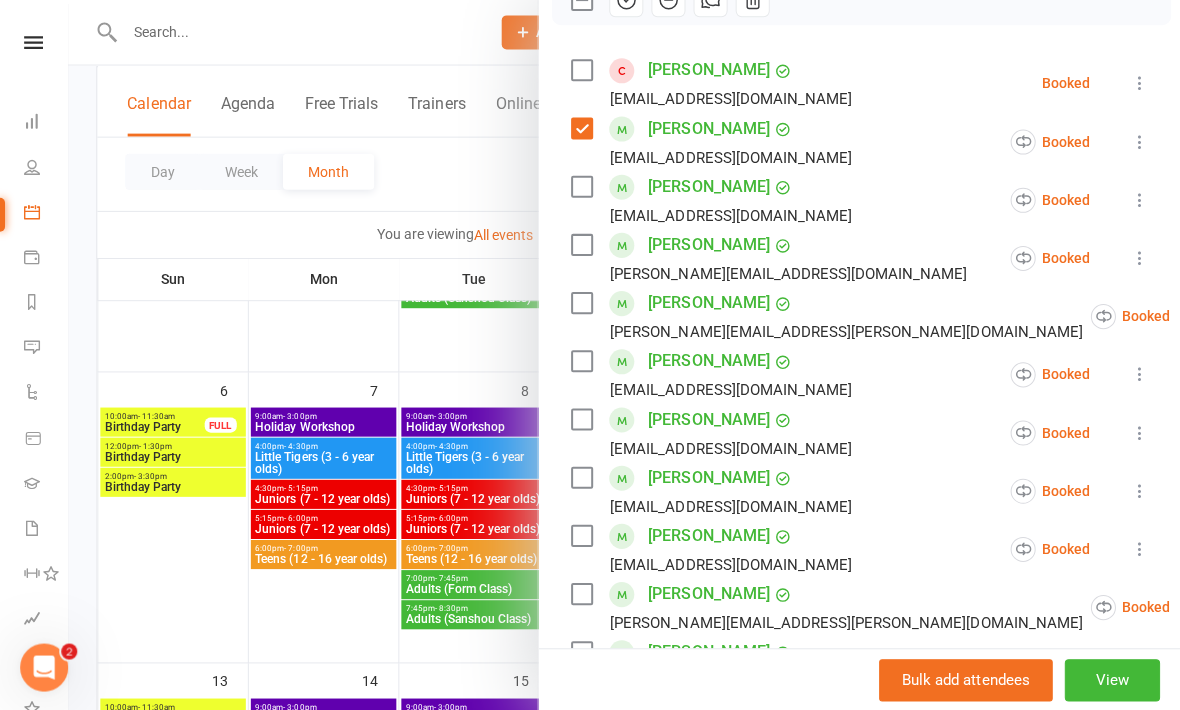 click at bounding box center [579, 187] 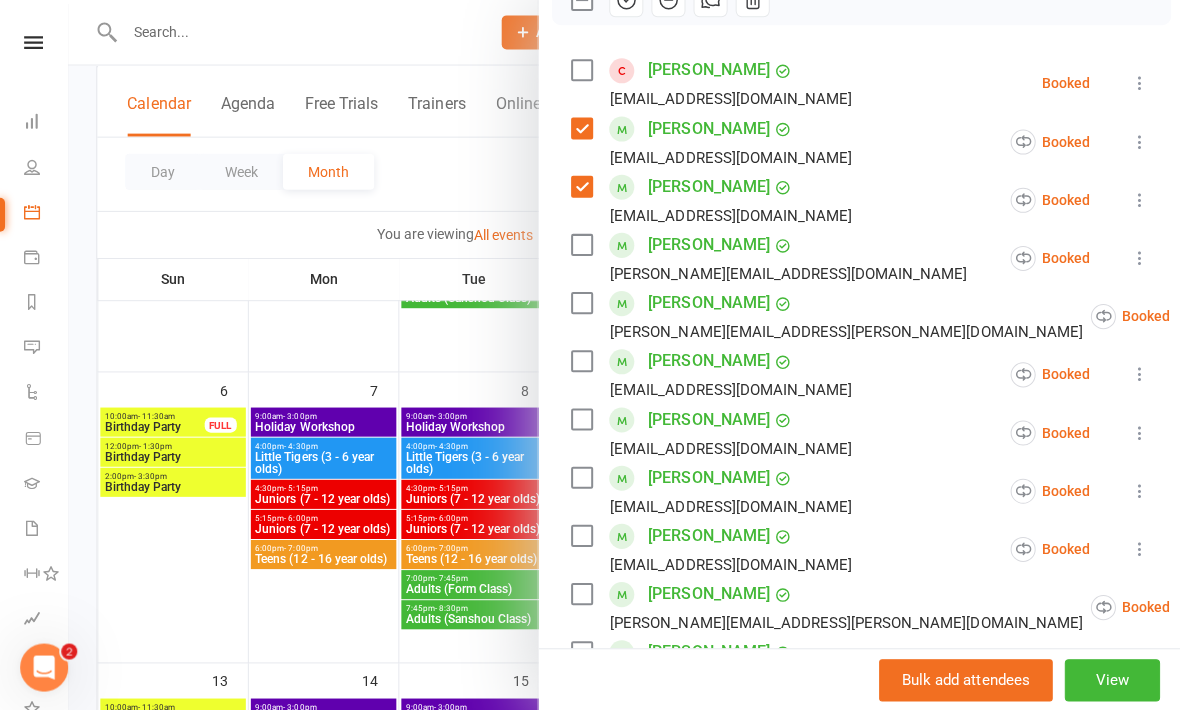click at bounding box center (579, 303) 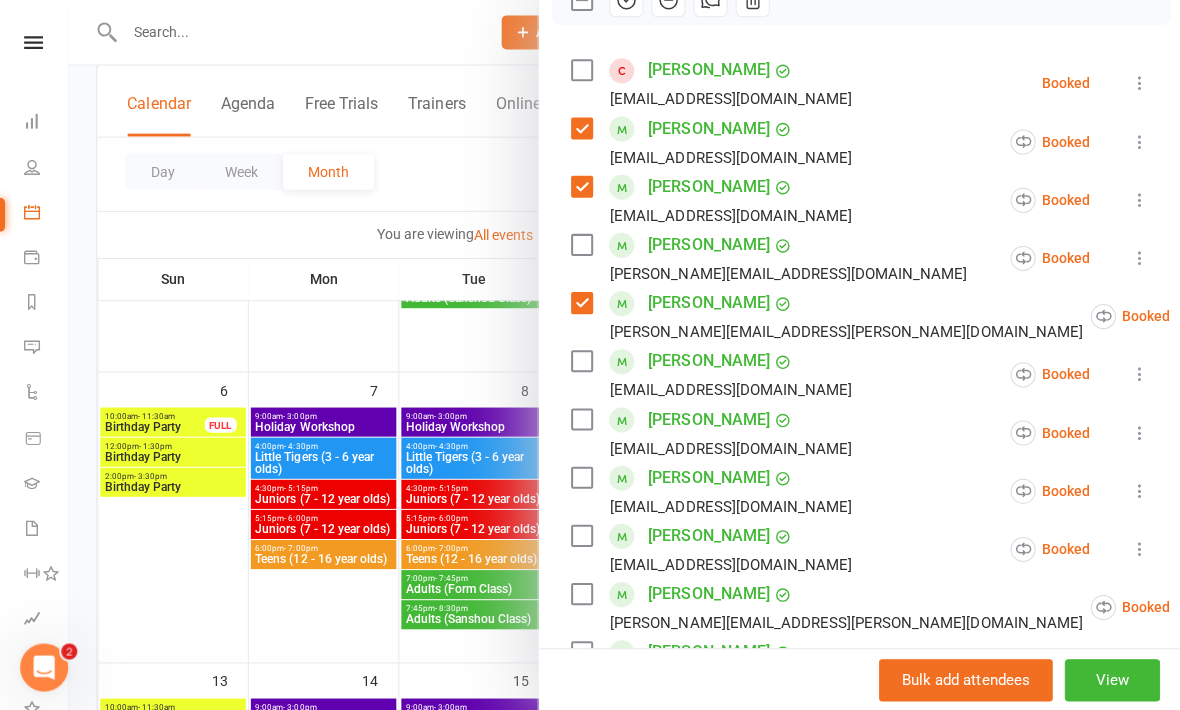 click at bounding box center (579, 361) 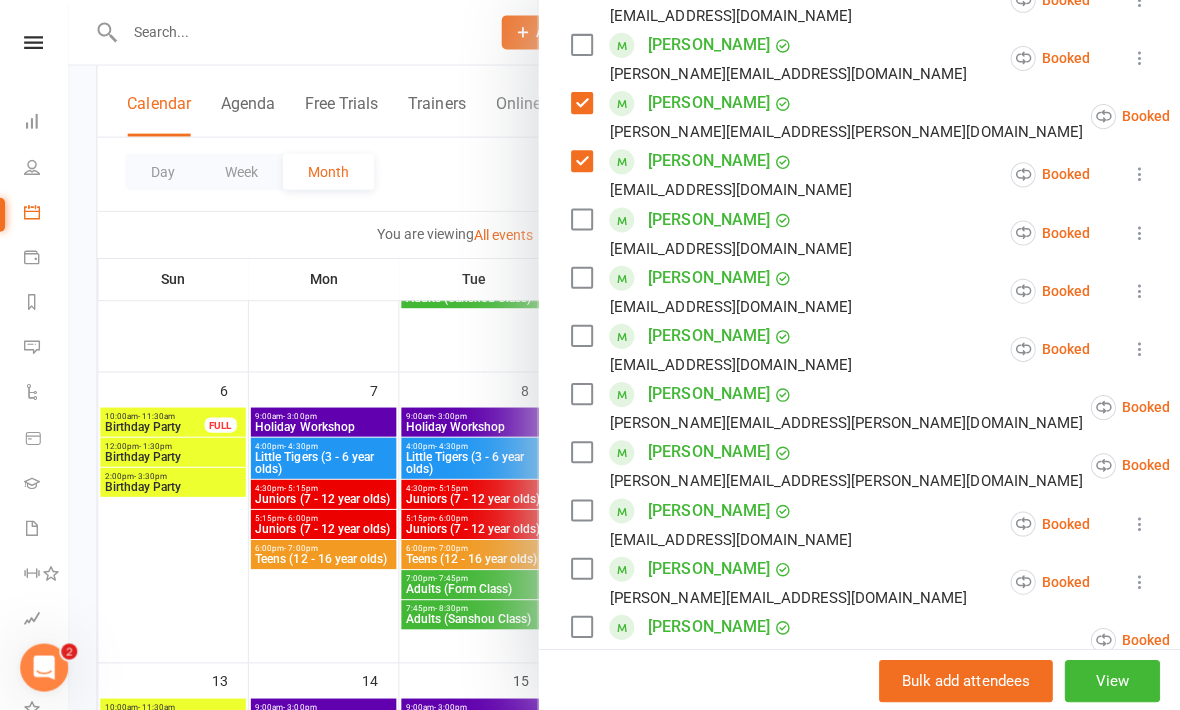 scroll, scrollTop: 524, scrollLeft: 0, axis: vertical 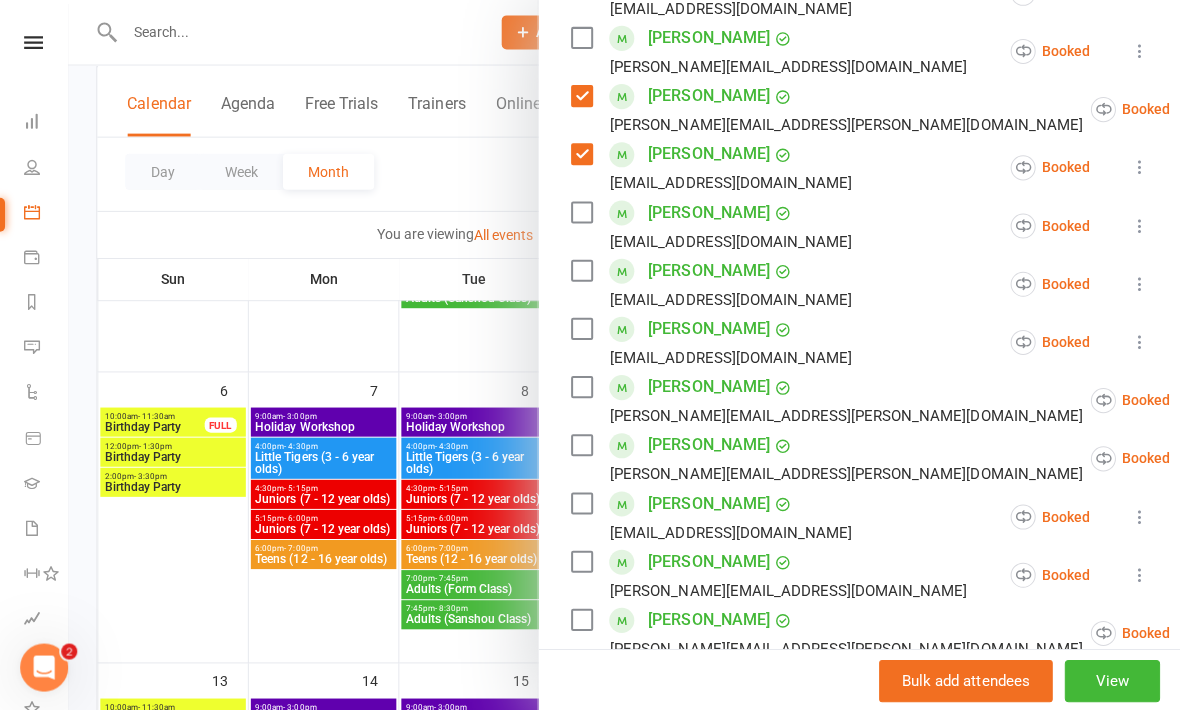 click at bounding box center [579, 386] 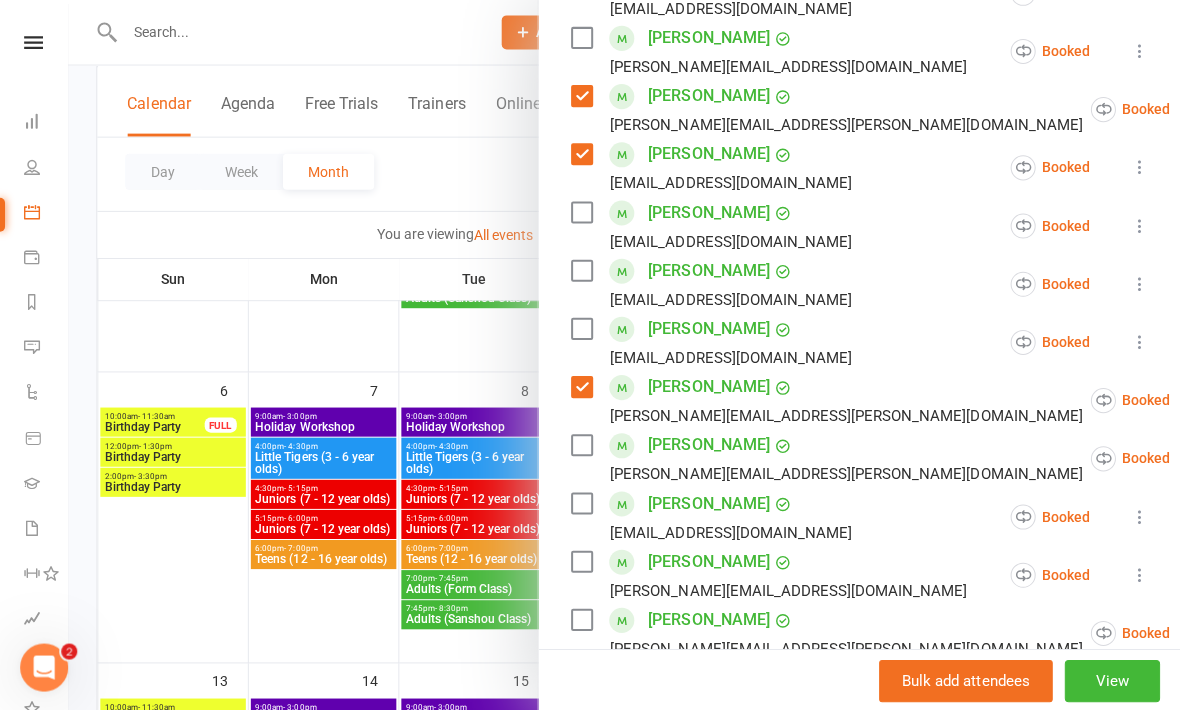 click at bounding box center [579, 444] 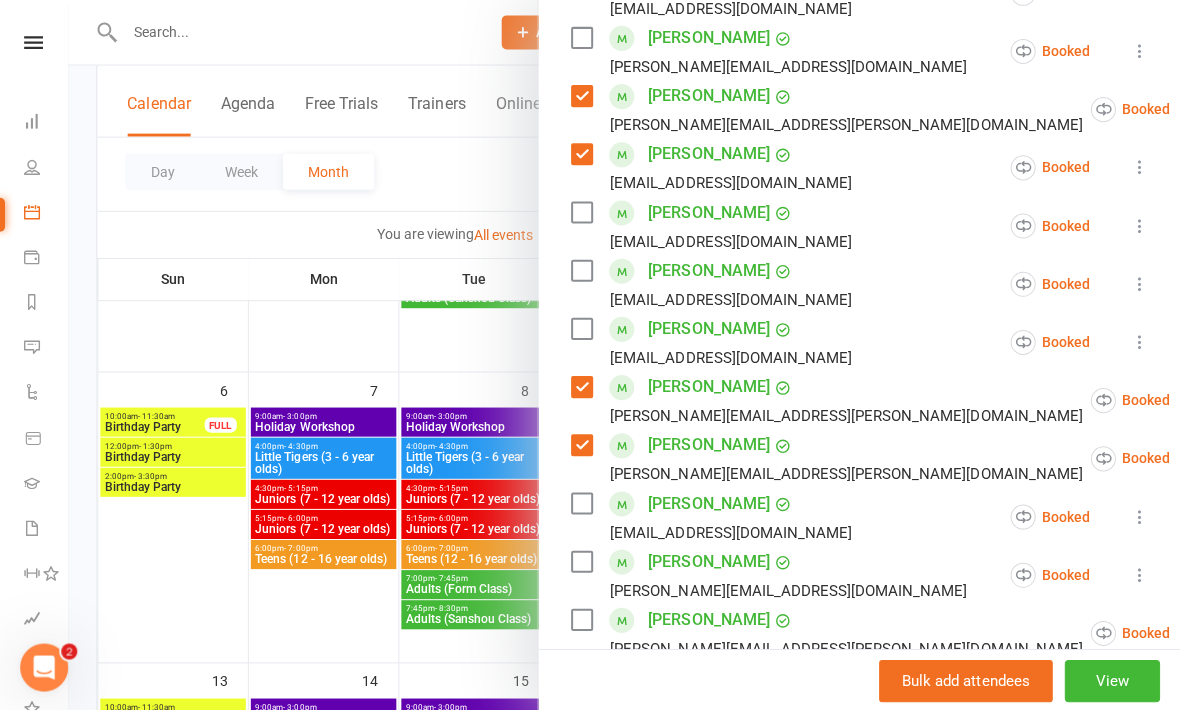 click at bounding box center [579, 502] 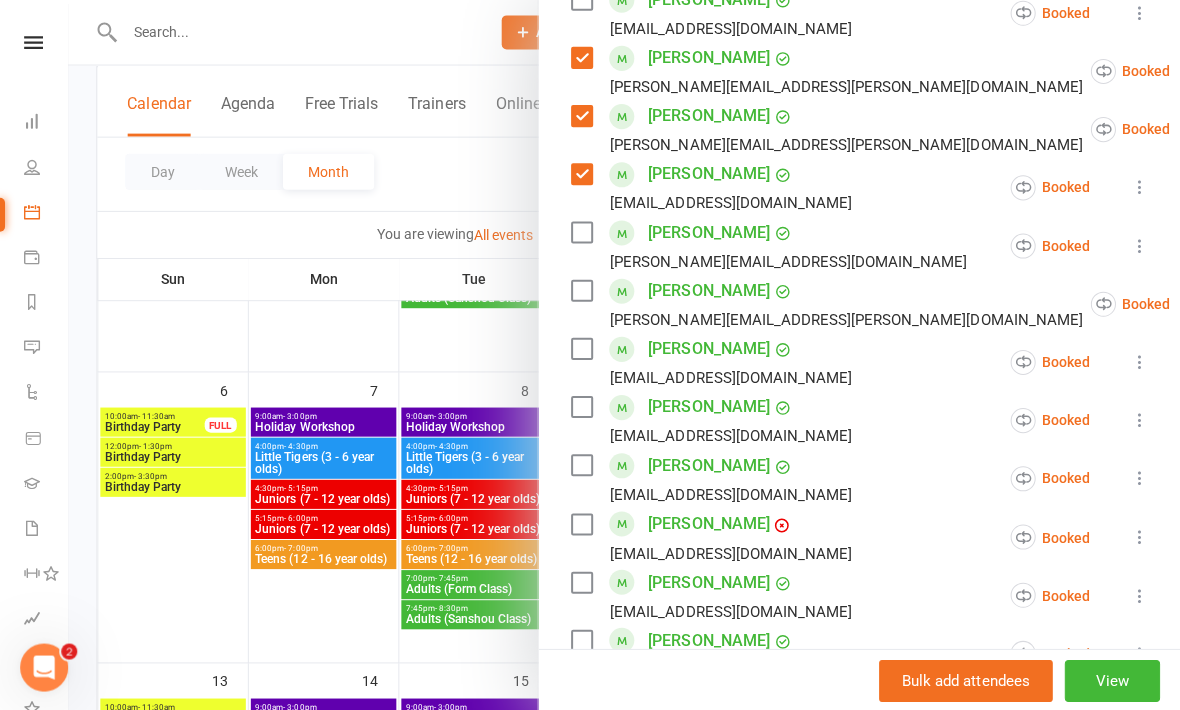 scroll, scrollTop: 793, scrollLeft: 0, axis: vertical 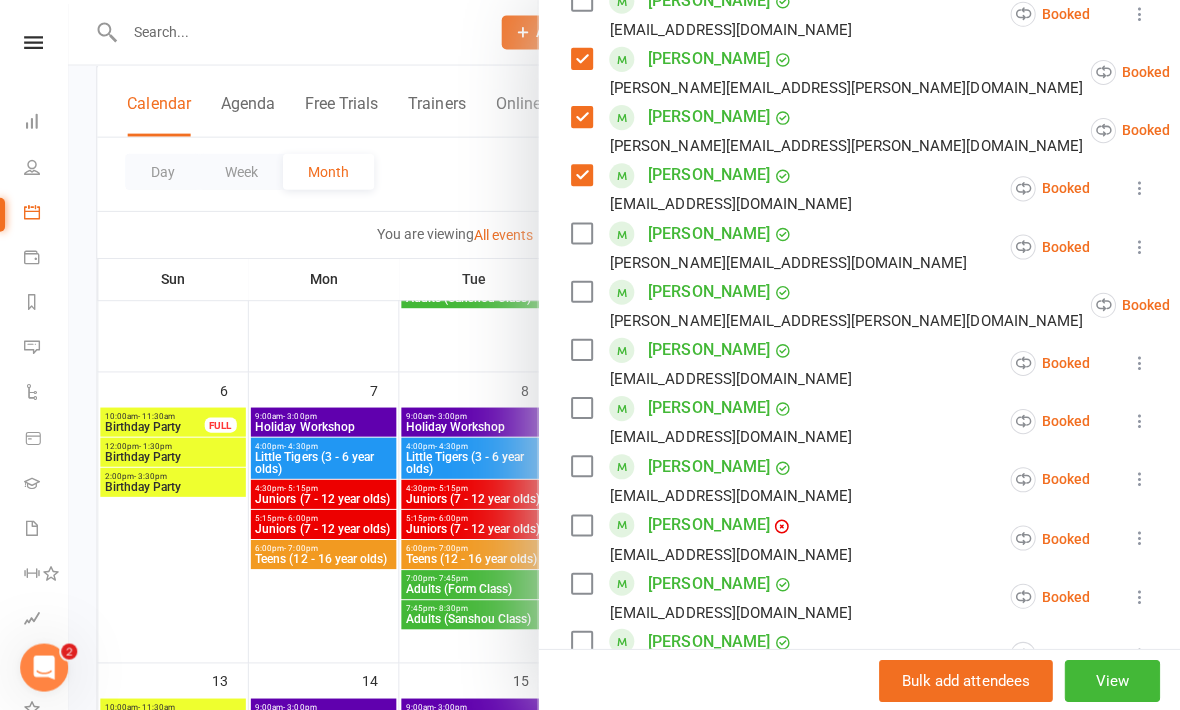click at bounding box center [579, 291] 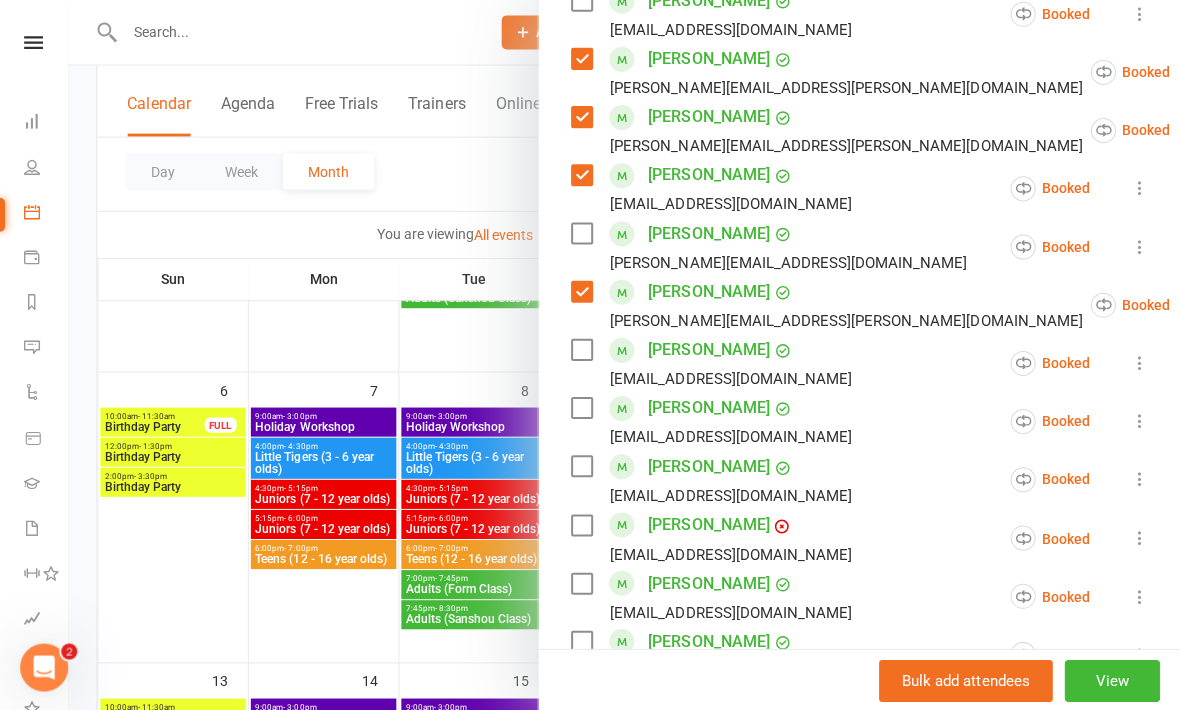 click on "Class kiosk mode  Roll call  5:15 PM - 6:00 PM, Friday, July, 11, 2025 with Sifu Chris Pendergast  at  Engadine  Attendees  23  places booked 3  places available Sort by  Last name  First name  Booking created    Blake Blume  nblume@hotmail.com Booked More info  Remove  Check in  Mark absent  Send message  All bookings for series  Deactivate recurring bookings    Isaac Blume  nblume@hotmail.com Booked More info  Remove  Check in  Mark absent  Send message  All bookings for series  Deactivate recurring bookings    Alyssa Bouquet  katrina.bouquet19@gmail.com Booked More info  Remove  Check in  Mark absent  Send message  All bookings for series  Deactivate recurring bookings    Zachariah Brett  david.l.brett@gmail.com Booked More info  Remove  Check in  Mark absent  Send message  All bookings for series  Deactivate recurring bookings    Arthur Carvalho  talita.sza.vierira@gmail.com Booked More info  Remove  Check in  Mark absent  Send message  All bookings for series  Deactivate recurring bookings    Booked" at bounding box center (858, 282) 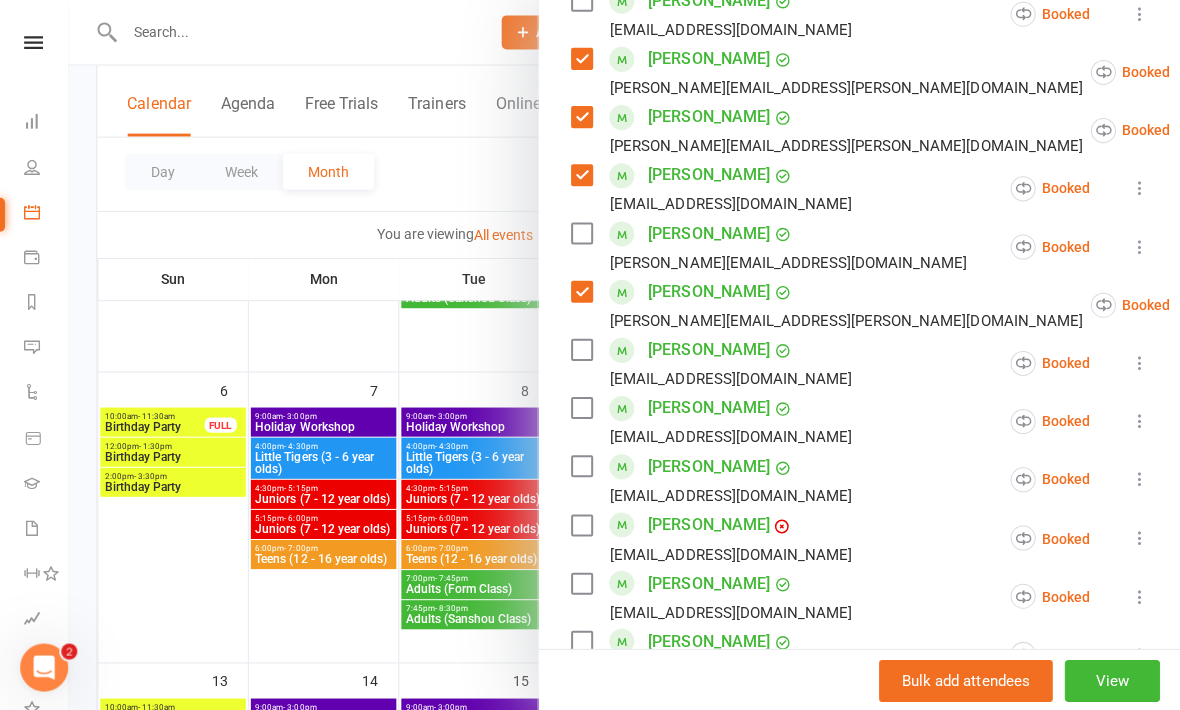 click on "Class kiosk mode  Roll call  5:15 PM - 6:00 PM, Friday, July, 11, 2025 with Sifu Chris Pendergast  at  Engadine  Attendees  23  places booked 3  places available Sort by  Last name  First name  Booking created    Blake Blume  nblume@hotmail.com Booked More info  Remove  Check in  Mark absent  Send message  All bookings for series  Deactivate recurring bookings    Isaac Blume  nblume@hotmail.com Booked More info  Remove  Check in  Mark absent  Send message  All bookings for series  Deactivate recurring bookings    Alyssa Bouquet  katrina.bouquet19@gmail.com Booked More info  Remove  Check in  Mark absent  Send message  All bookings for series  Deactivate recurring bookings    Zachariah Brett  david.l.brett@gmail.com Booked More info  Remove  Check in  Mark absent  Send message  All bookings for series  Deactivate recurring bookings    Arthur Carvalho  talita.sza.vierira@gmail.com Booked More info  Remove  Check in  Mark absent  Send message  All bookings for series  Deactivate recurring bookings    Booked" at bounding box center (858, 282) 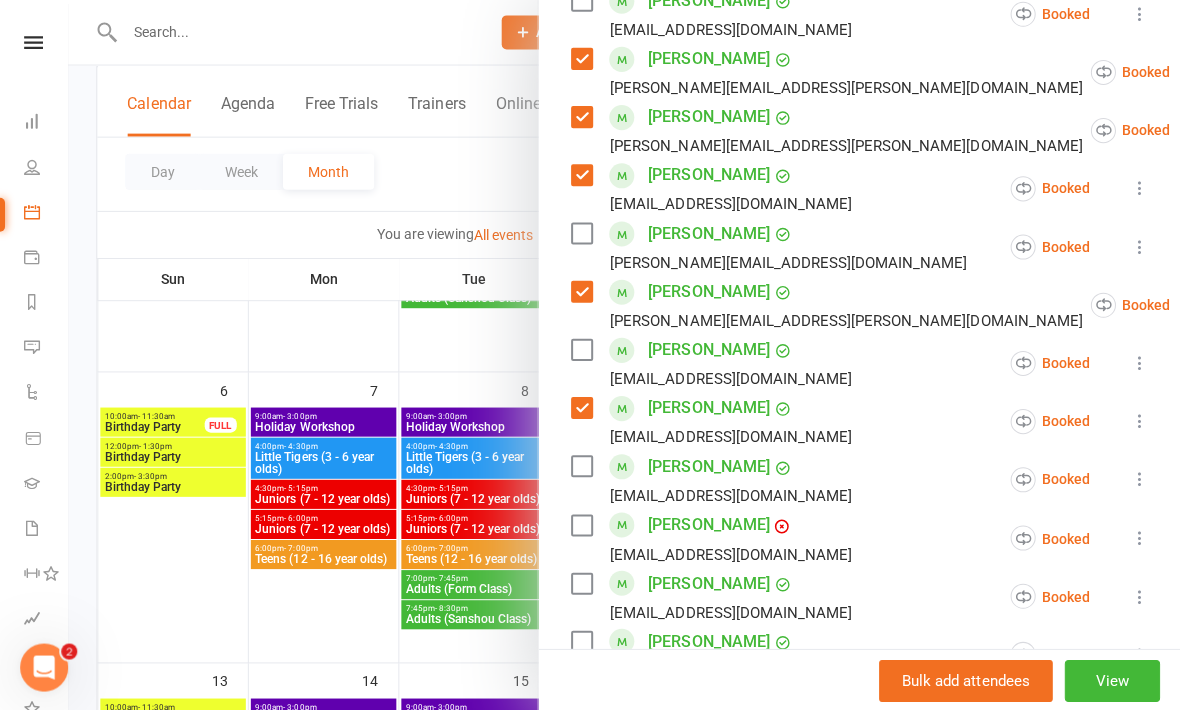 click at bounding box center (579, 465) 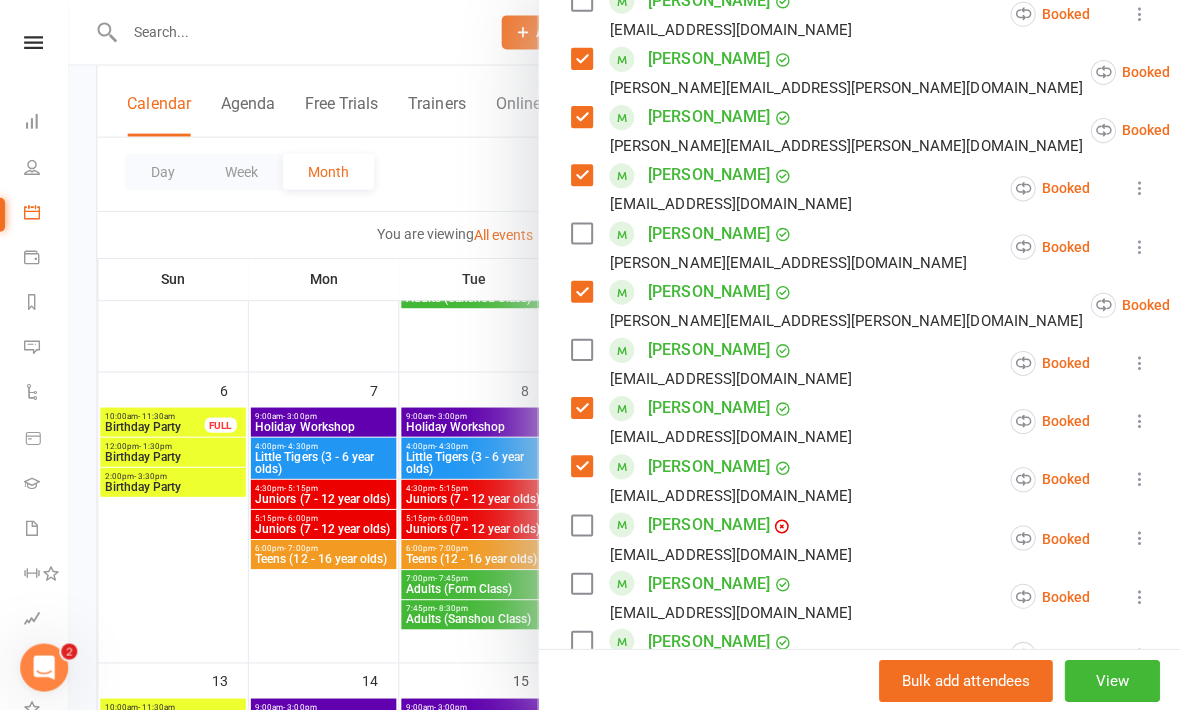 click at bounding box center (579, 524) 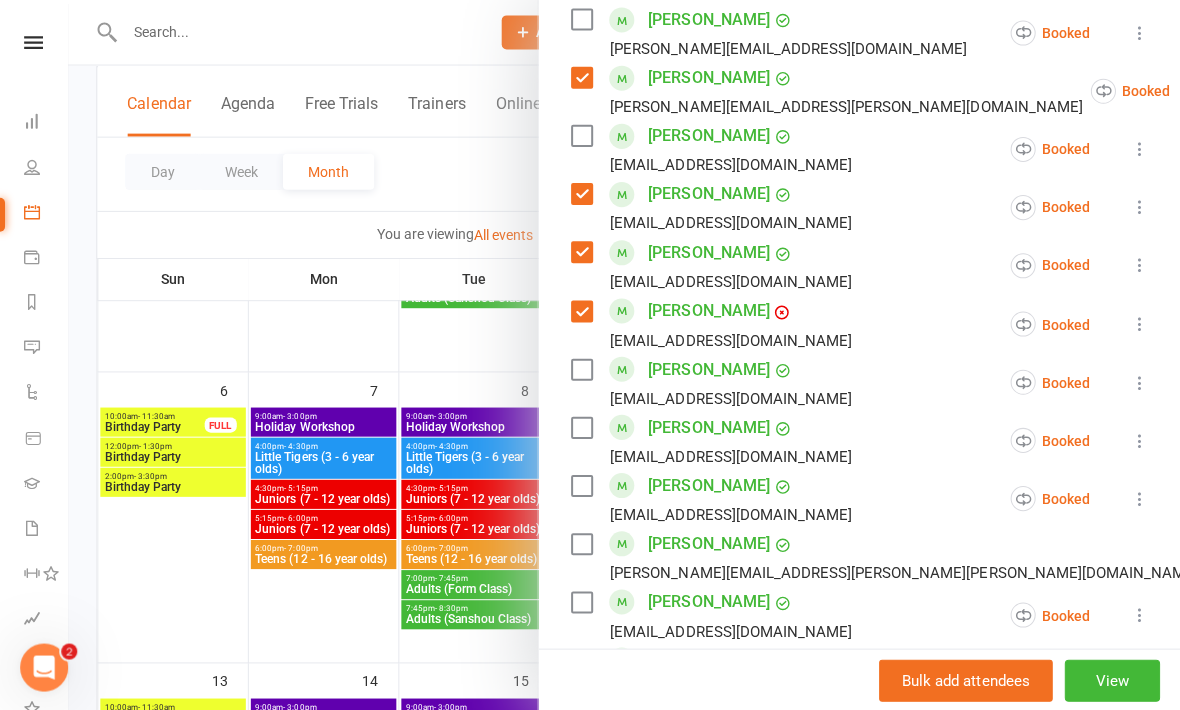 scroll, scrollTop: 1007, scrollLeft: 0, axis: vertical 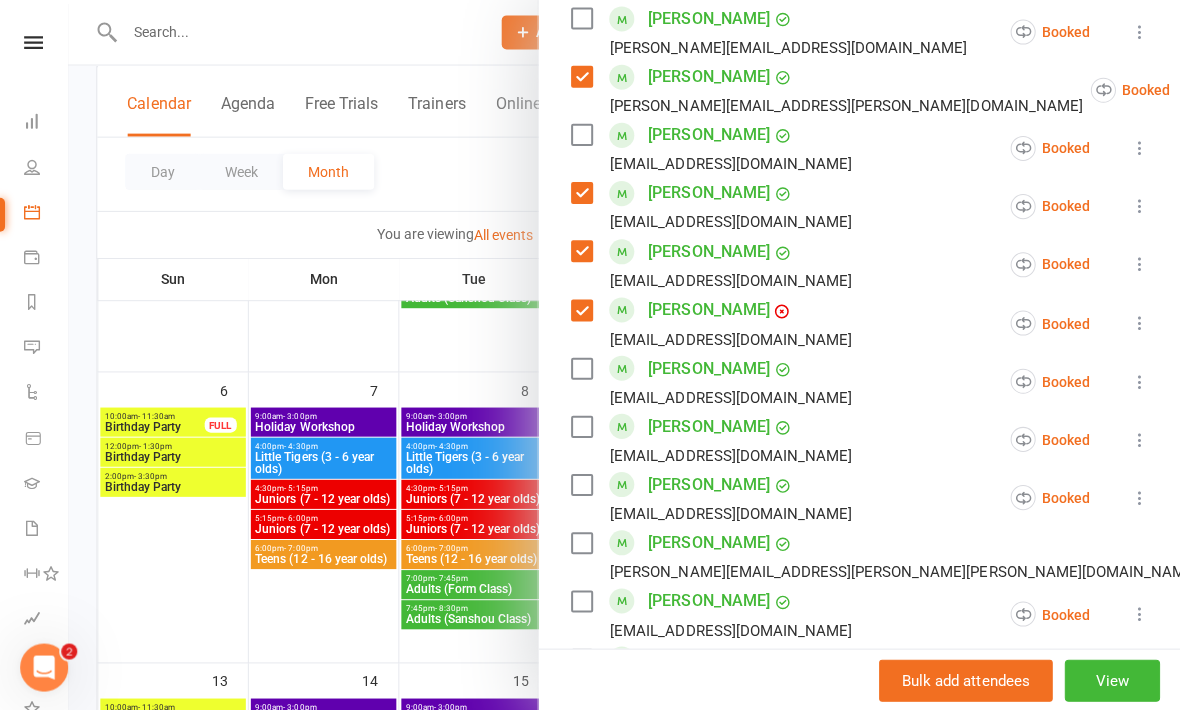 click at bounding box center (579, 368) 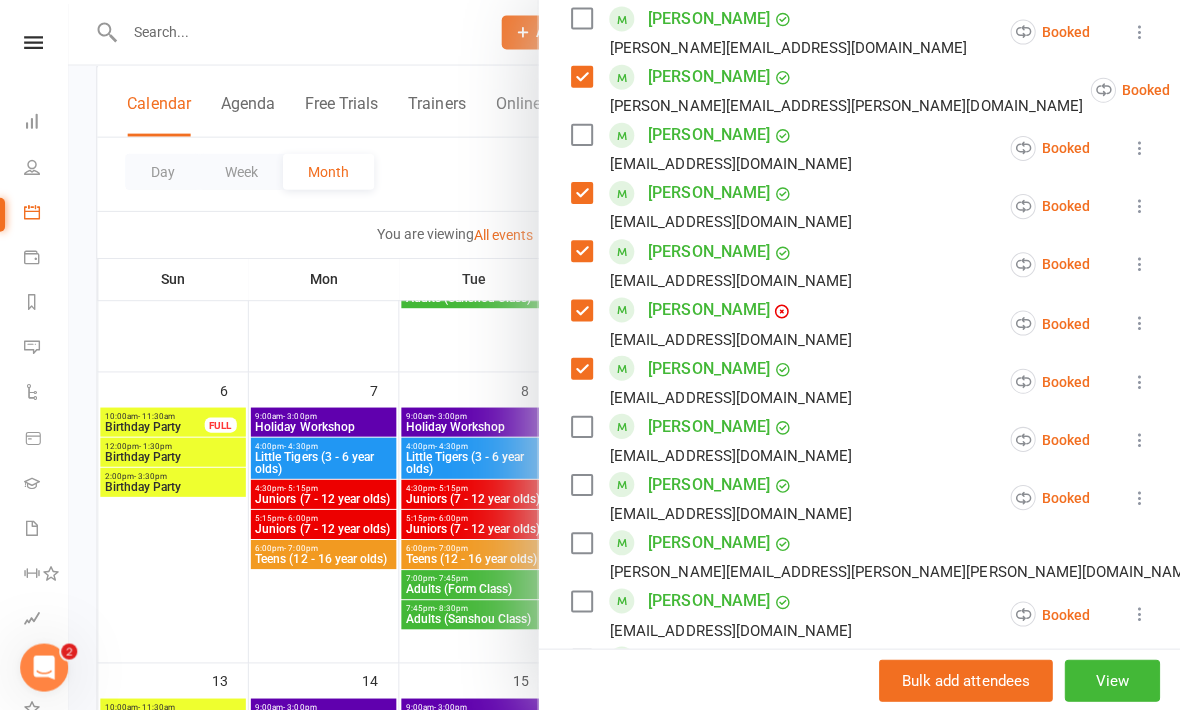 click at bounding box center [579, 426] 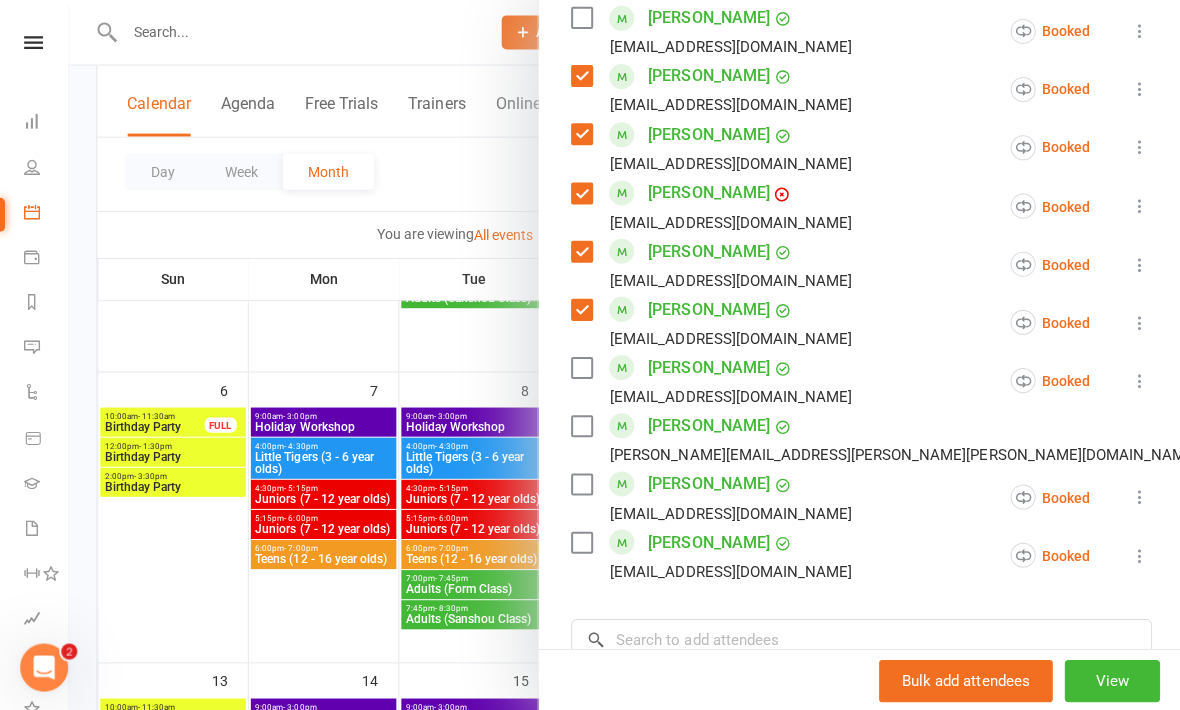 scroll, scrollTop: 1175, scrollLeft: 0, axis: vertical 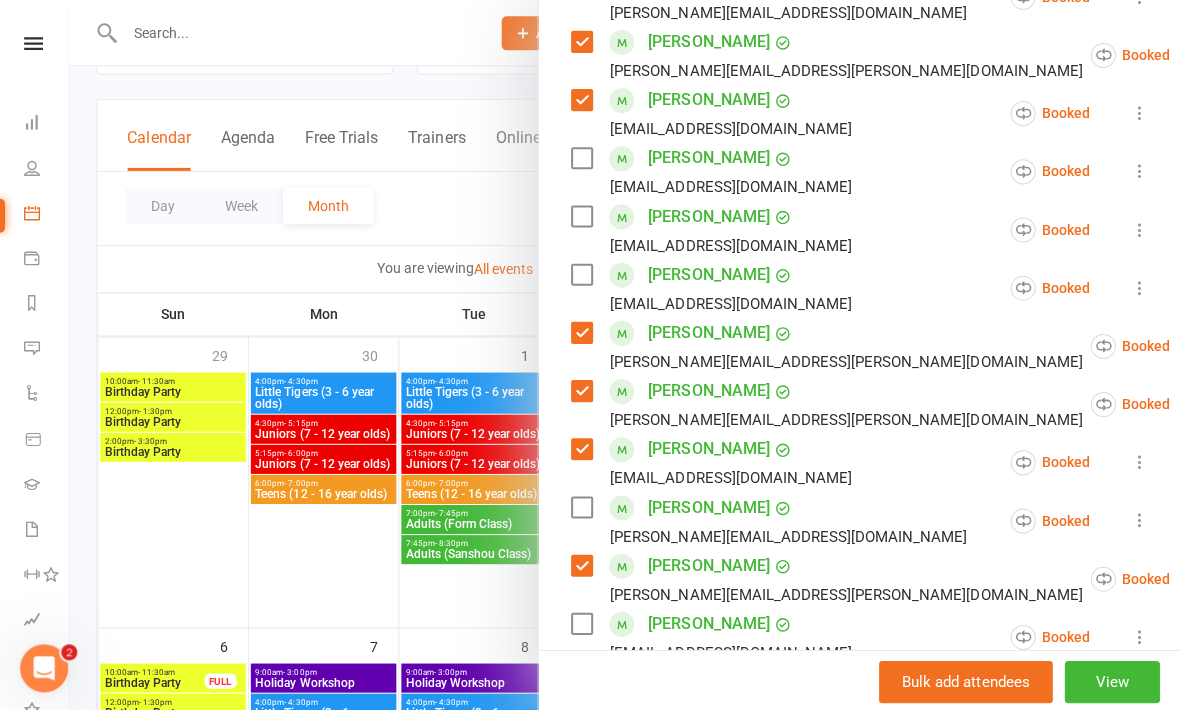 click at bounding box center [579, 158] 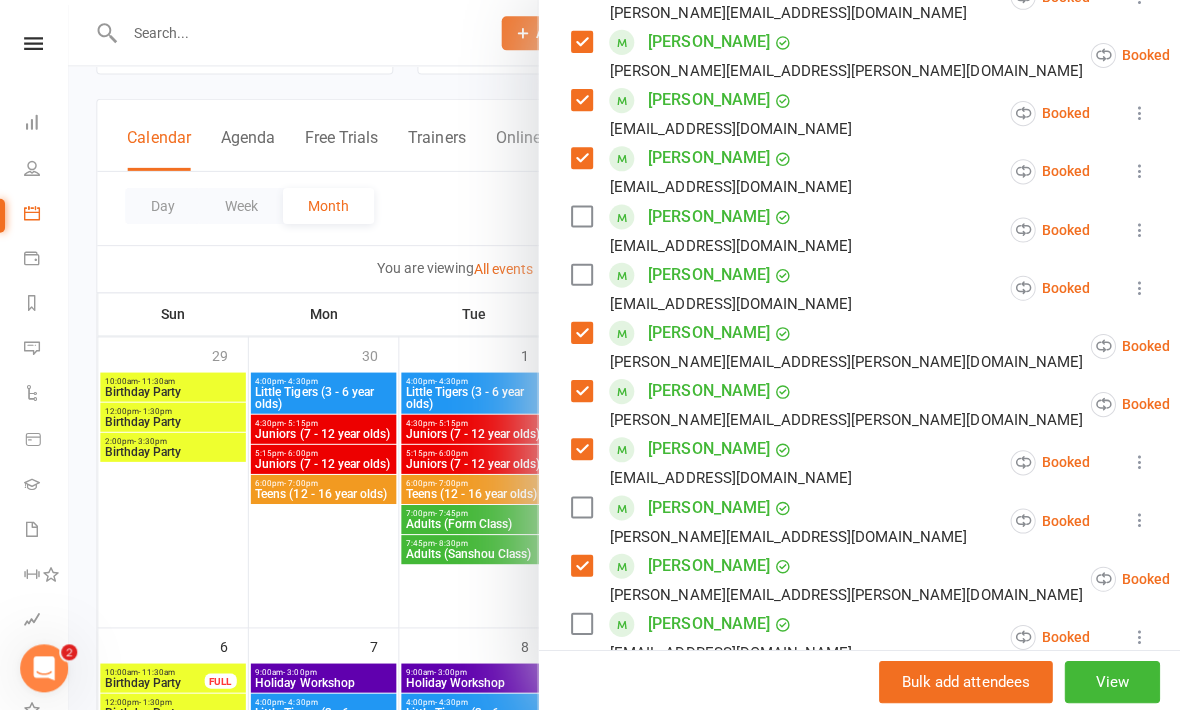 scroll, scrollTop: 89, scrollLeft: 0, axis: vertical 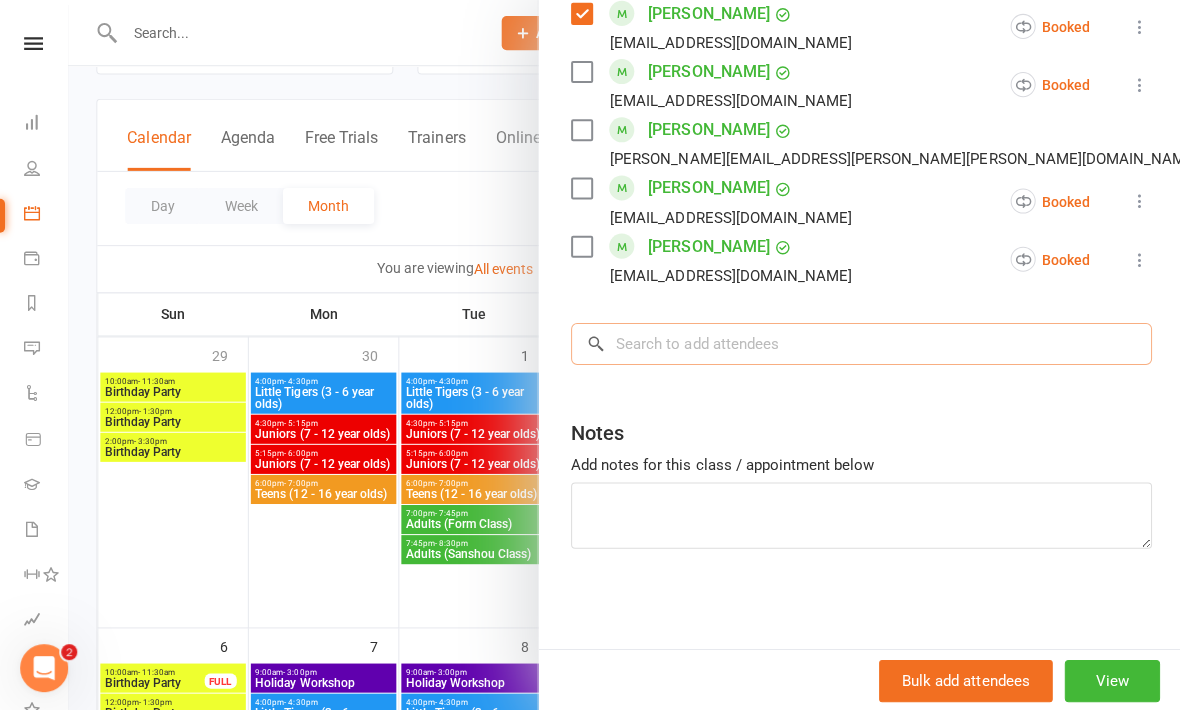 click at bounding box center (858, 343) 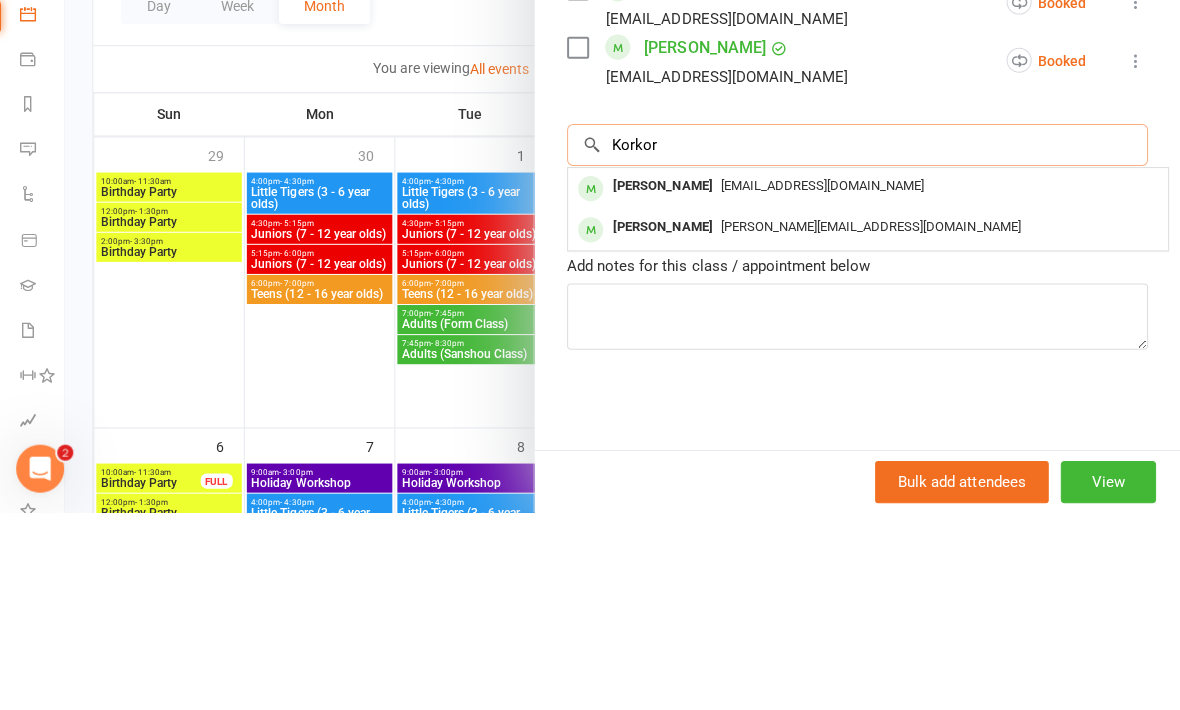 type on "Korkor" 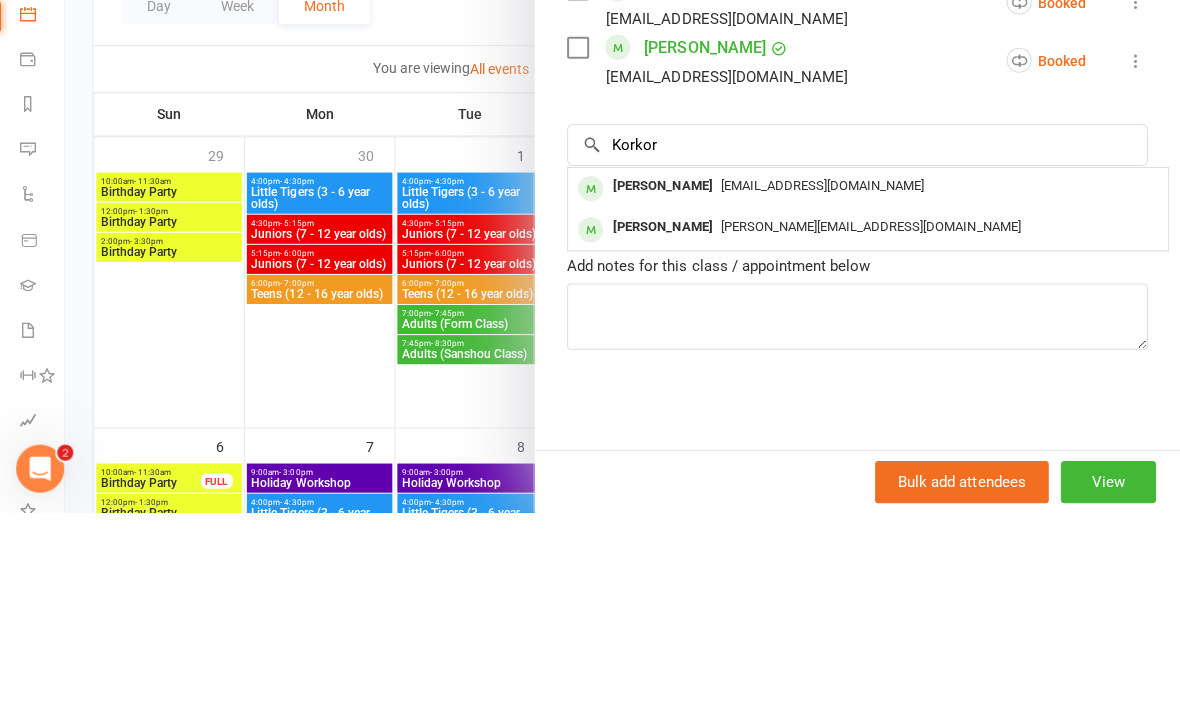 click on "dandckorkor@hotmail.com" at bounding box center (823, 383) 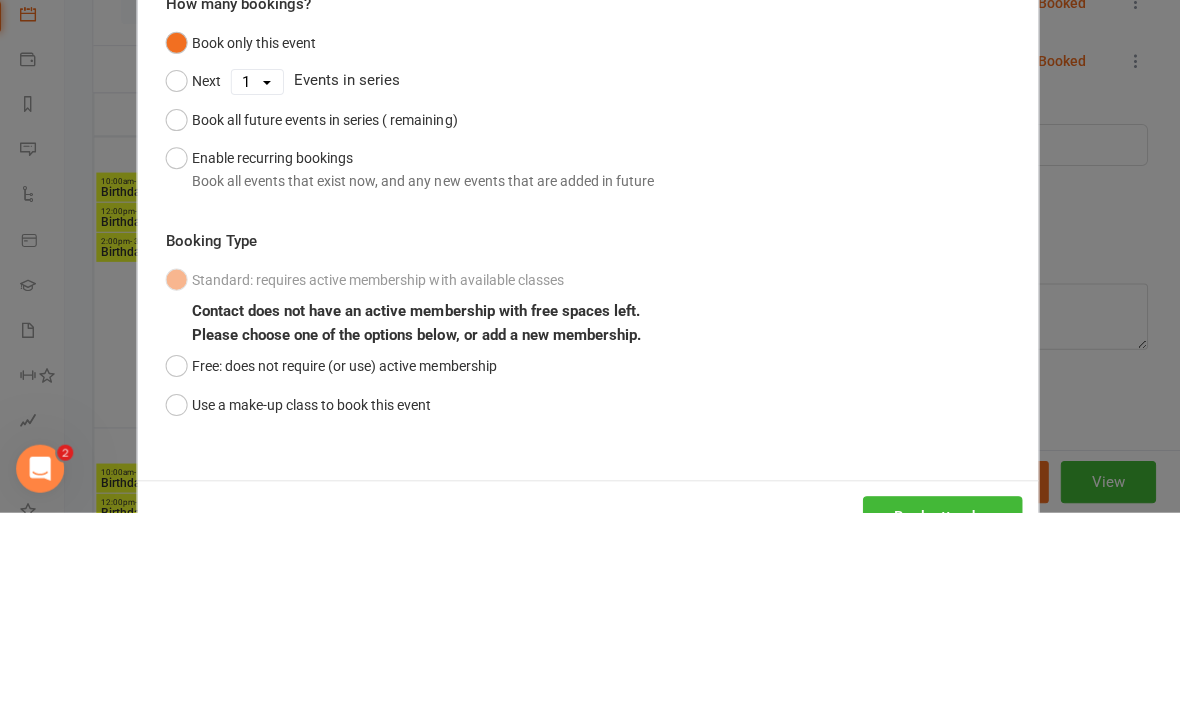 scroll, scrollTop: 285, scrollLeft: 0, axis: vertical 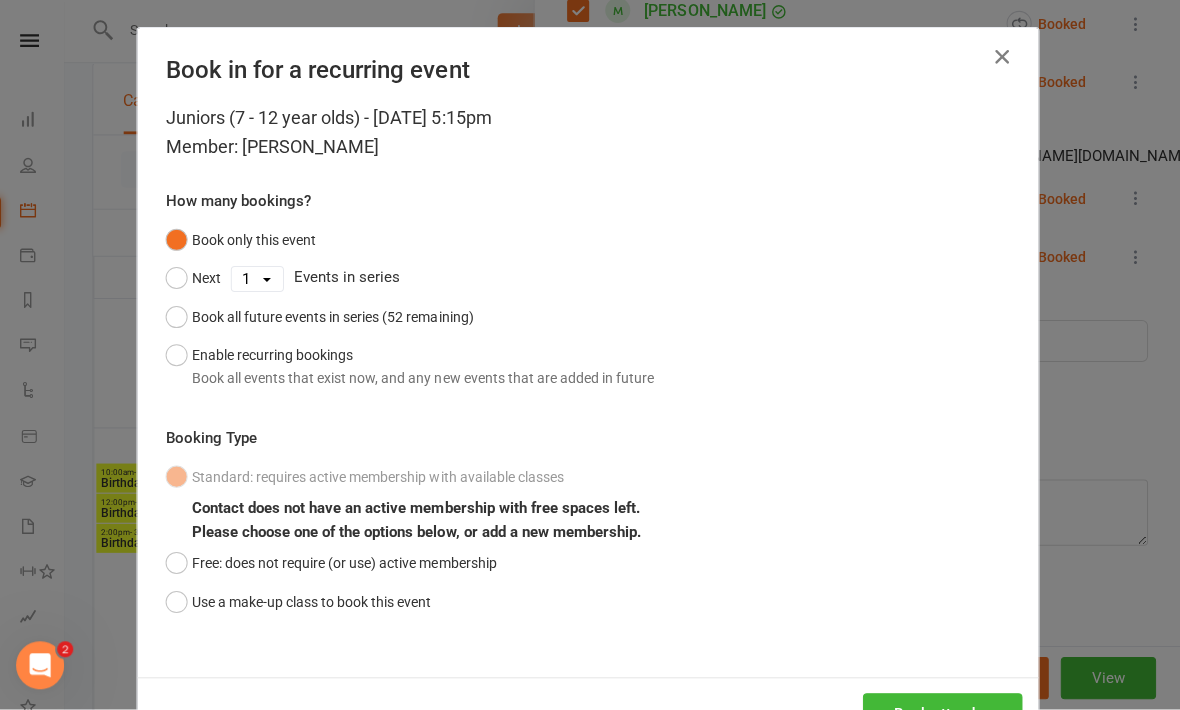 click on "Free: does not require (or use) active membership" at bounding box center (334, 564) 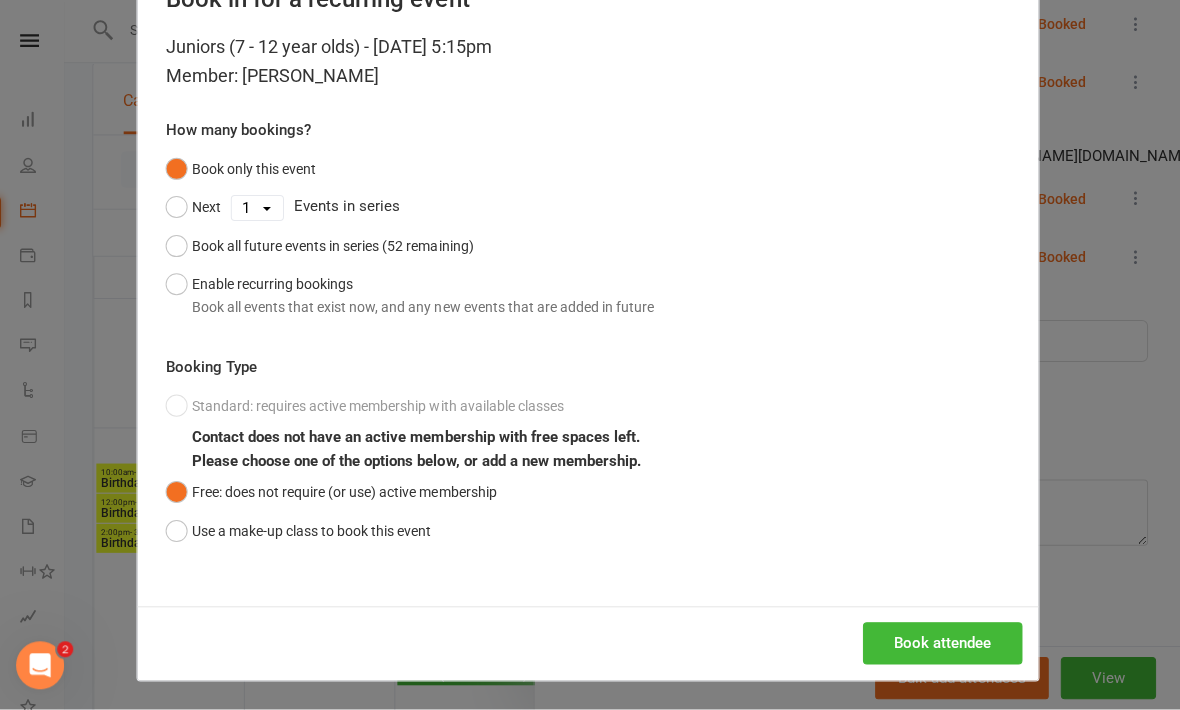 scroll, scrollTop: 70, scrollLeft: 0, axis: vertical 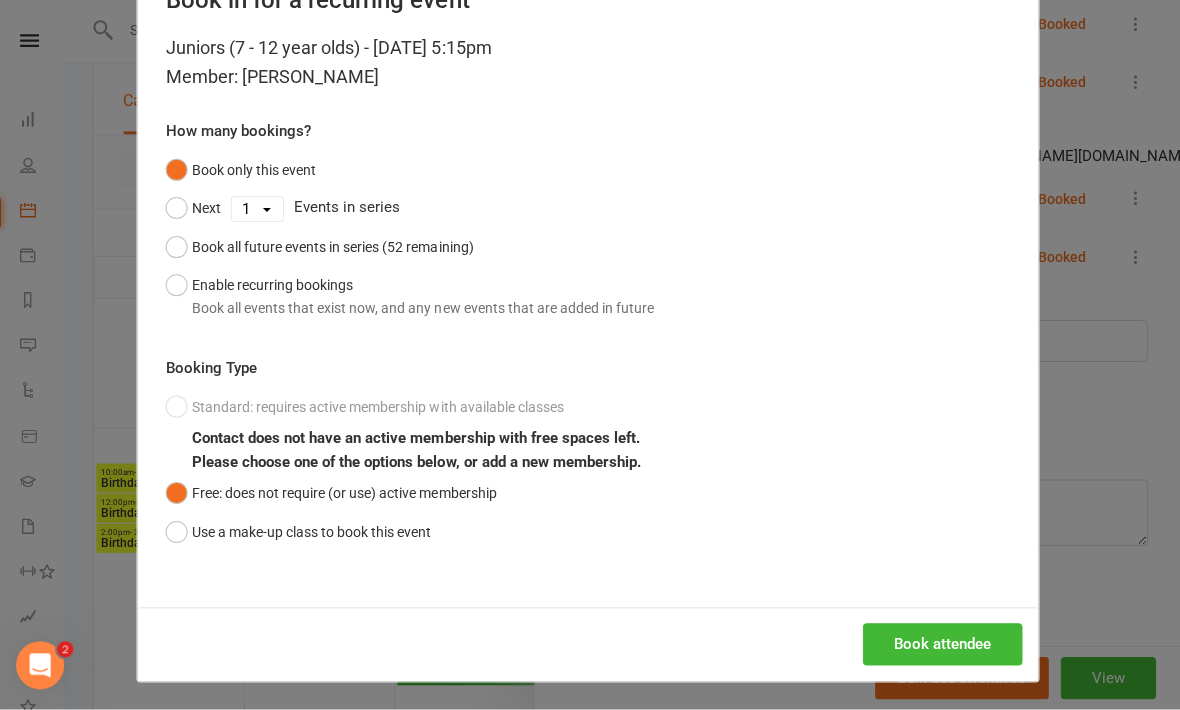 click on "Book attendee" at bounding box center (943, 645) 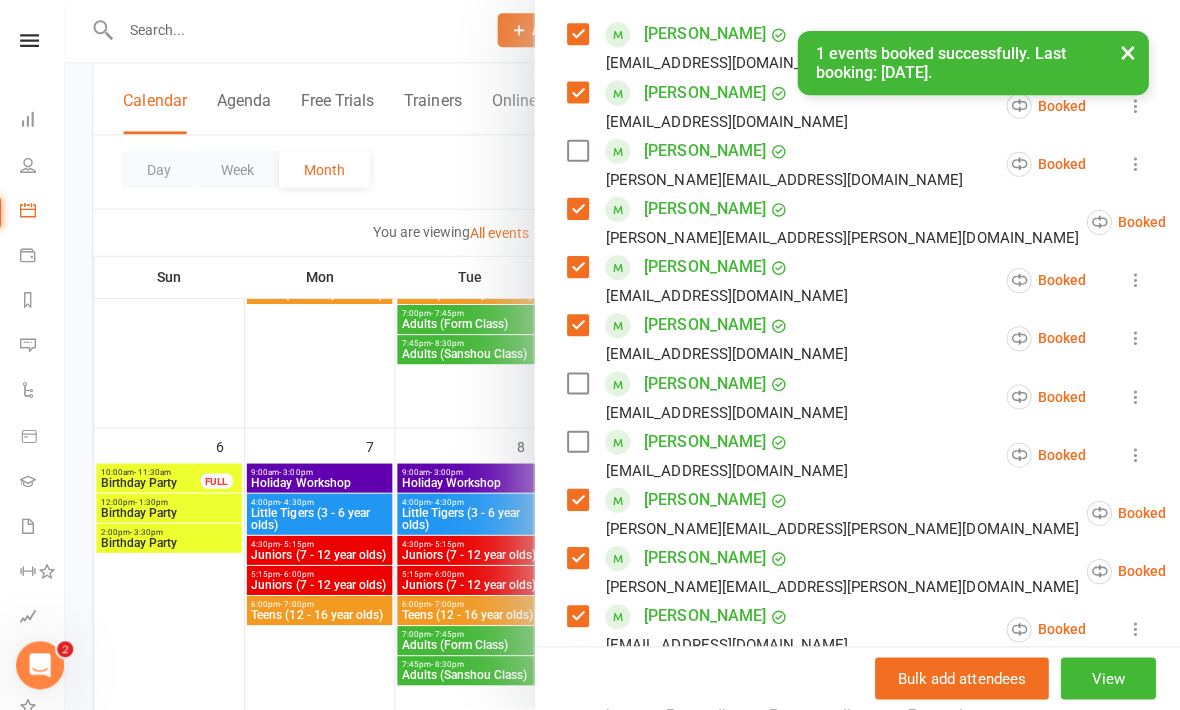 scroll, scrollTop: 338, scrollLeft: 0, axis: vertical 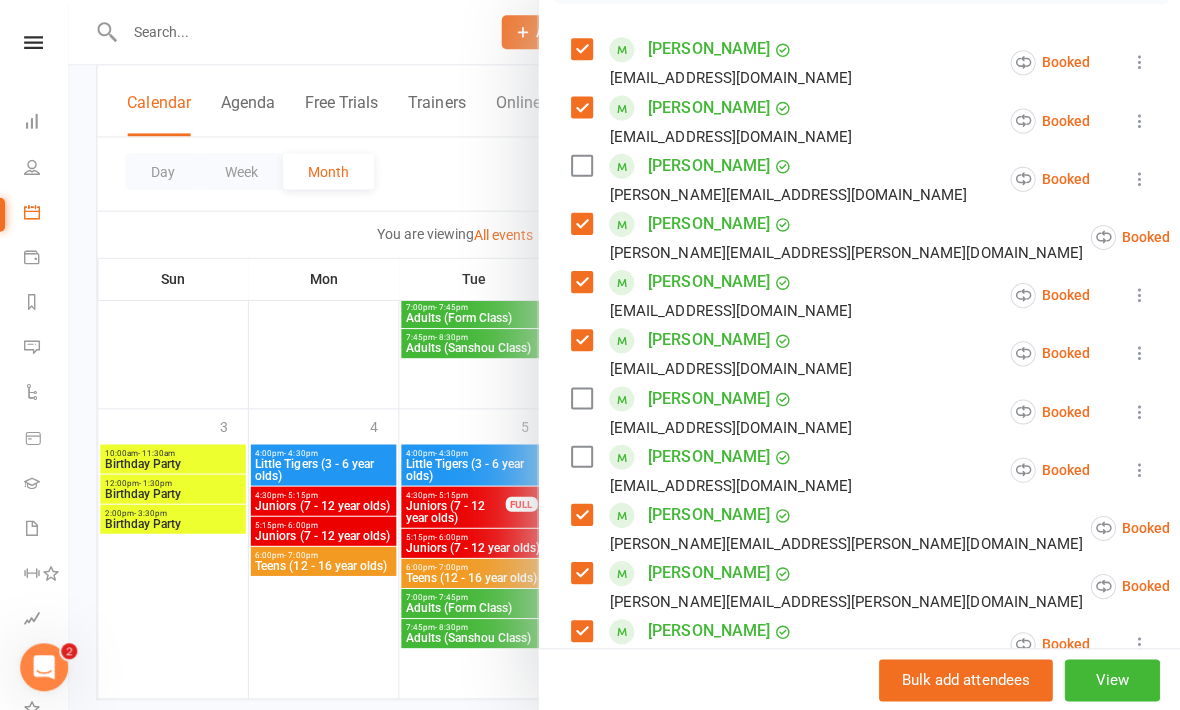 click on "Zachariah Brett  david.l.brett@gmail.com Booked More info  Remove  Check in  Mark absent  Send message  All bookings for series  Deactivate recurring bookings" at bounding box center (858, 237) 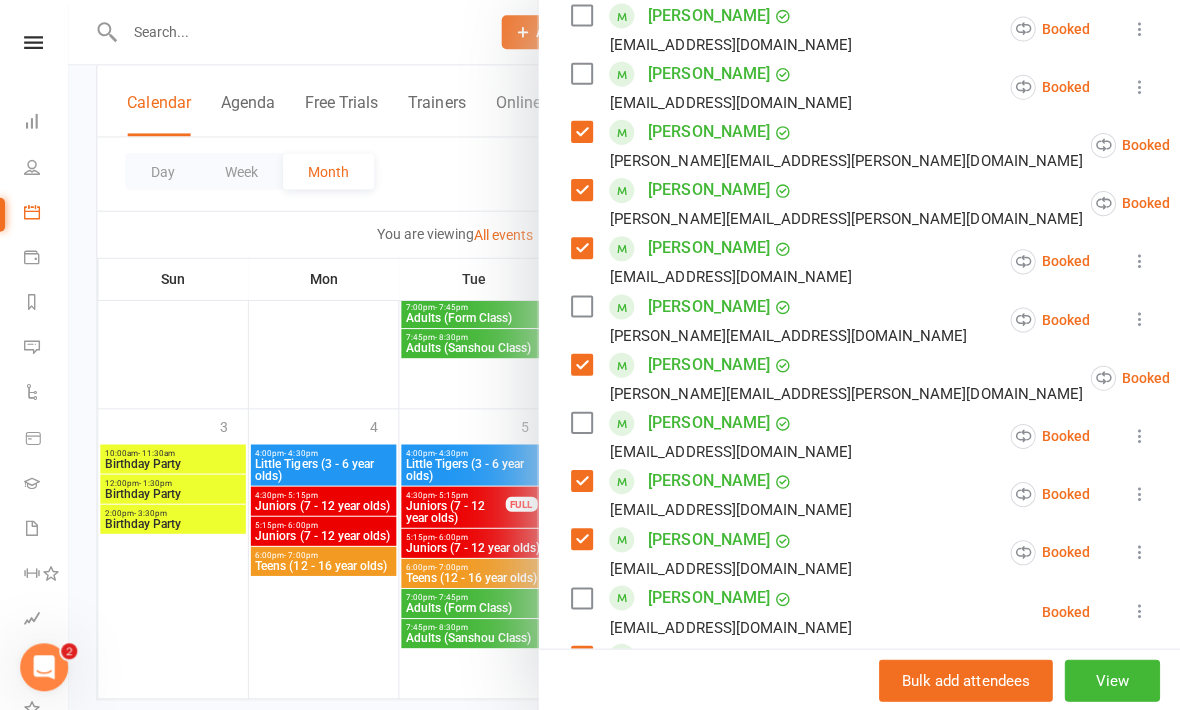 scroll, scrollTop: 721, scrollLeft: 0, axis: vertical 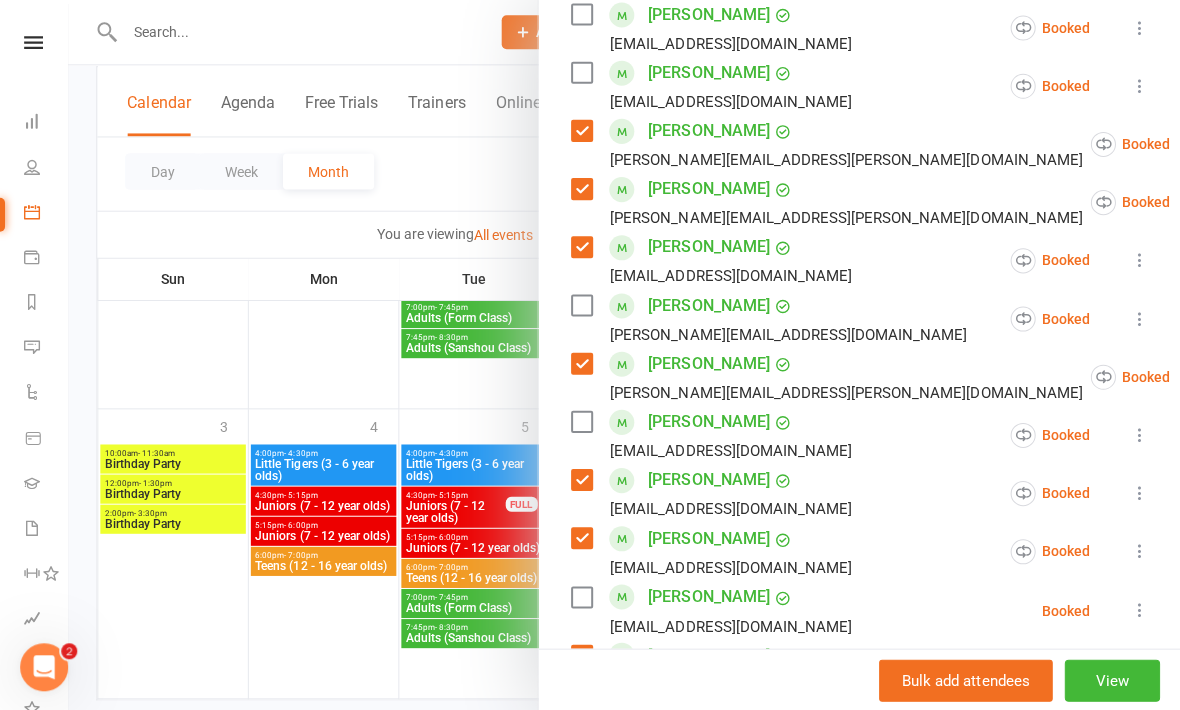 click at bounding box center (579, 596) 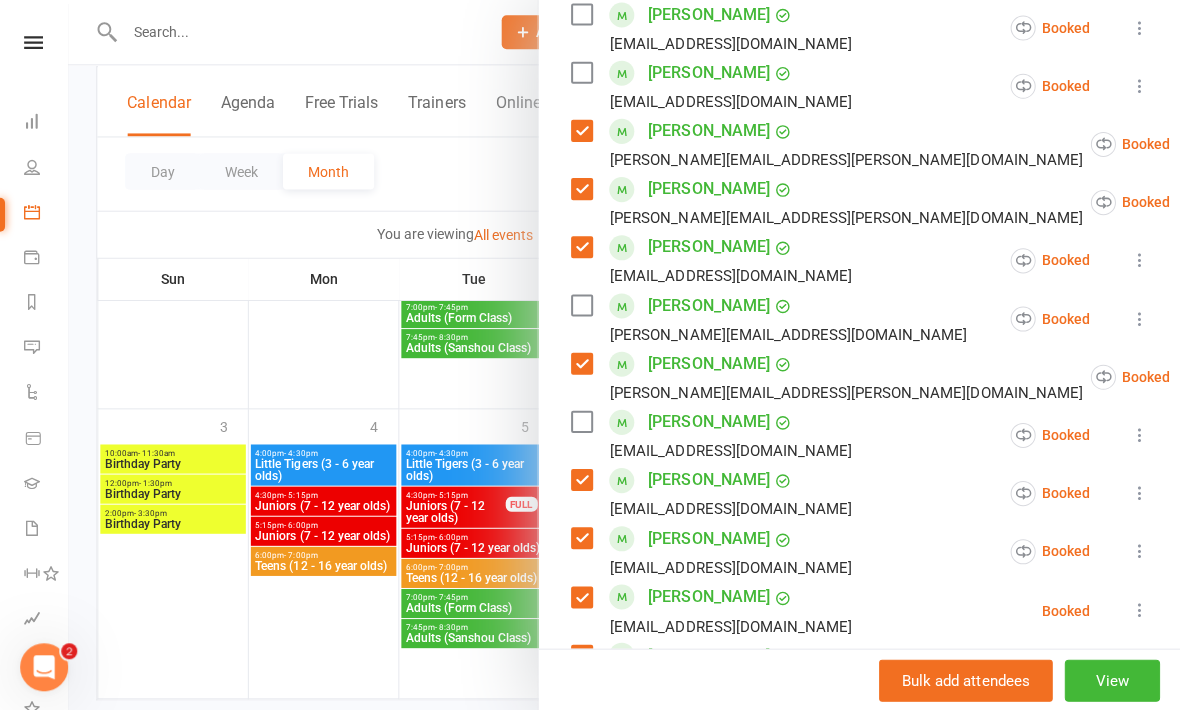 scroll, scrollTop: 1463, scrollLeft: 0, axis: vertical 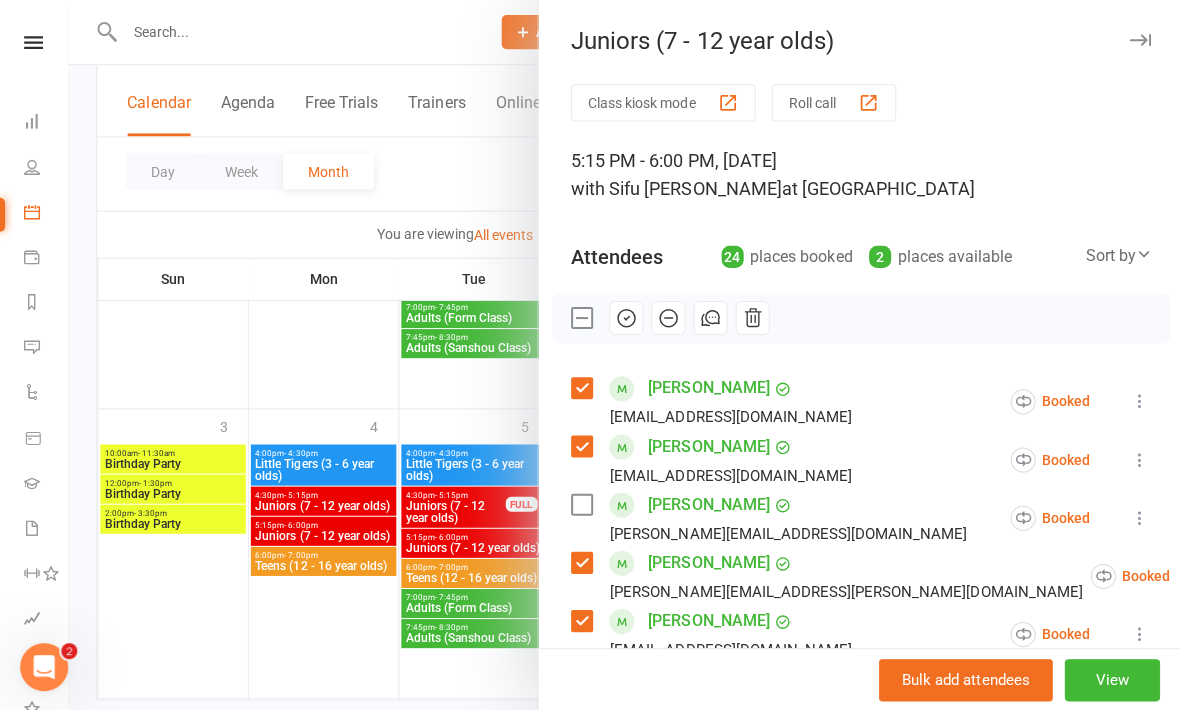 click 